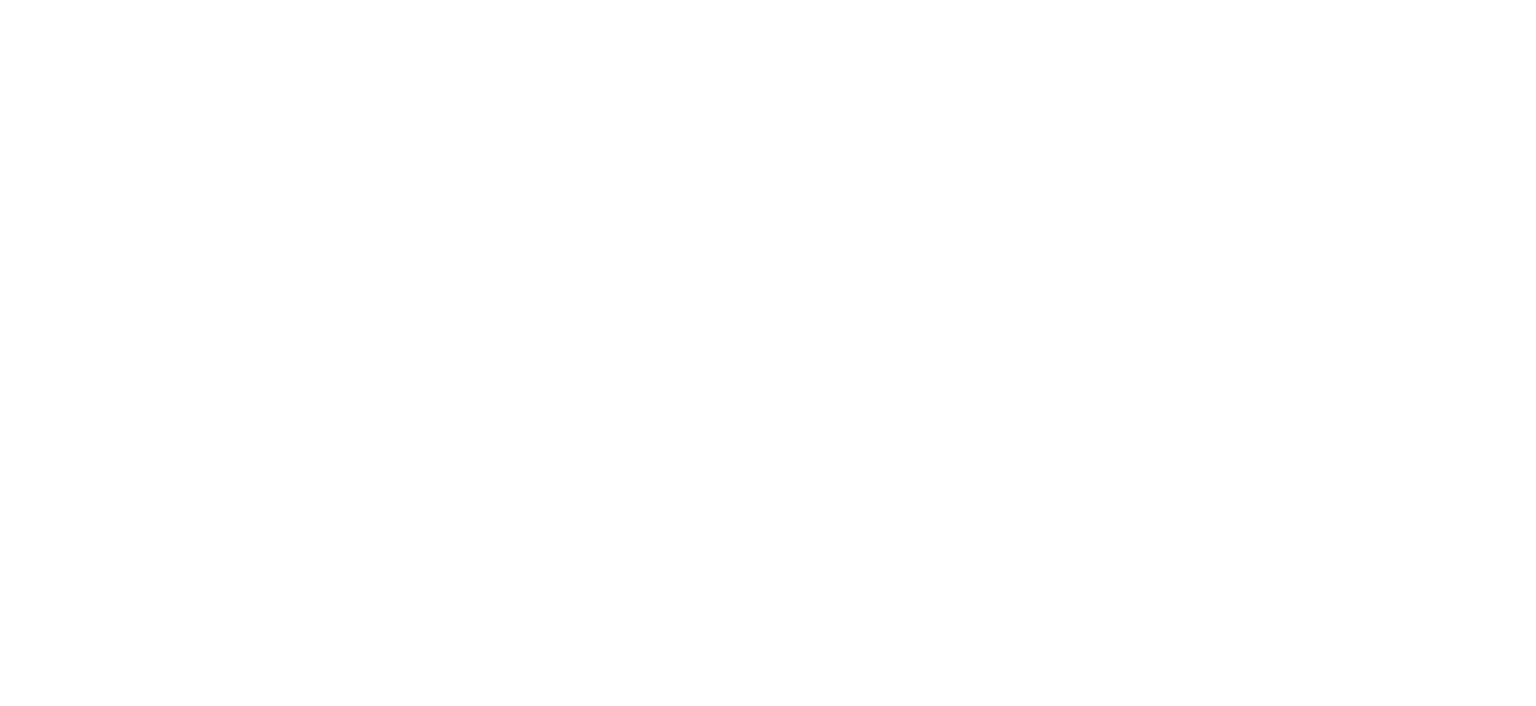scroll, scrollTop: 0, scrollLeft: 0, axis: both 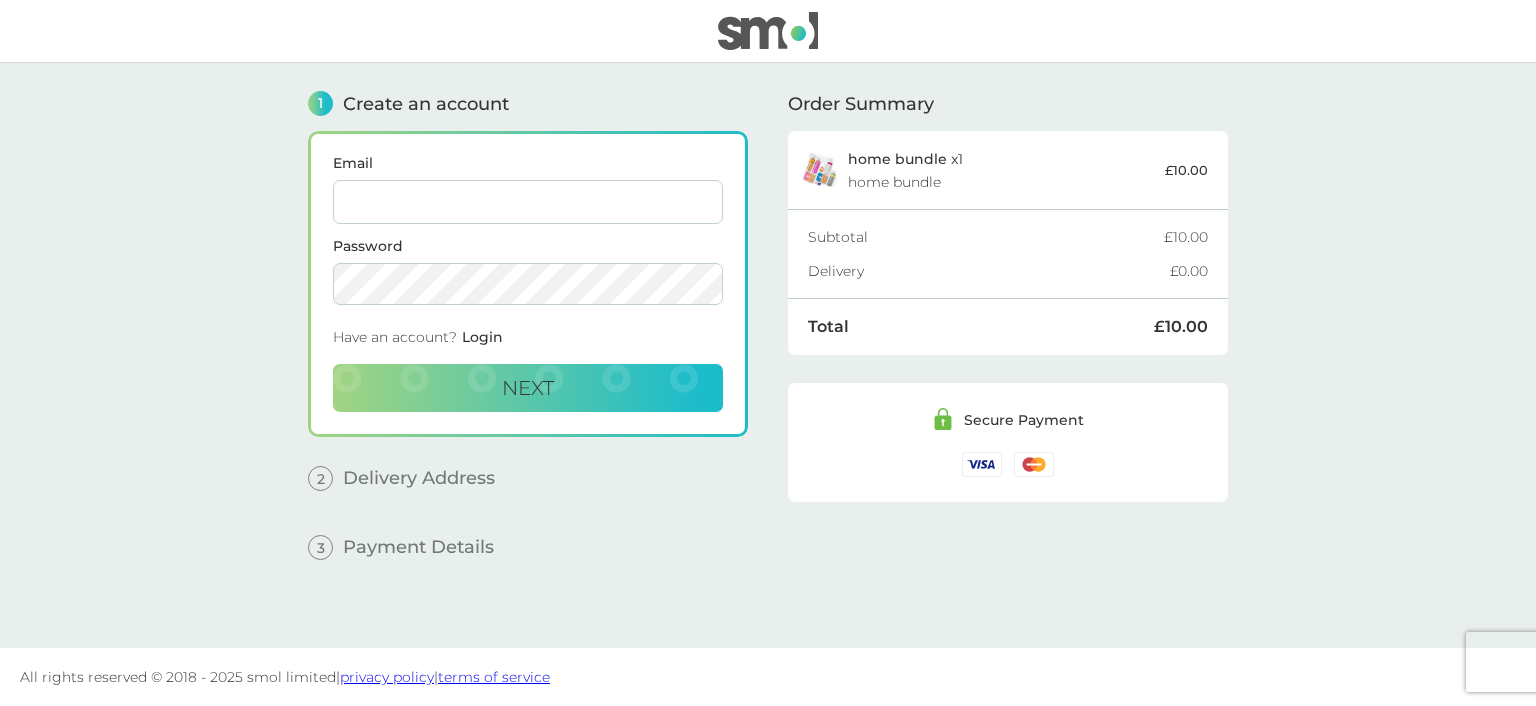click on "Email" at bounding box center (528, 202) 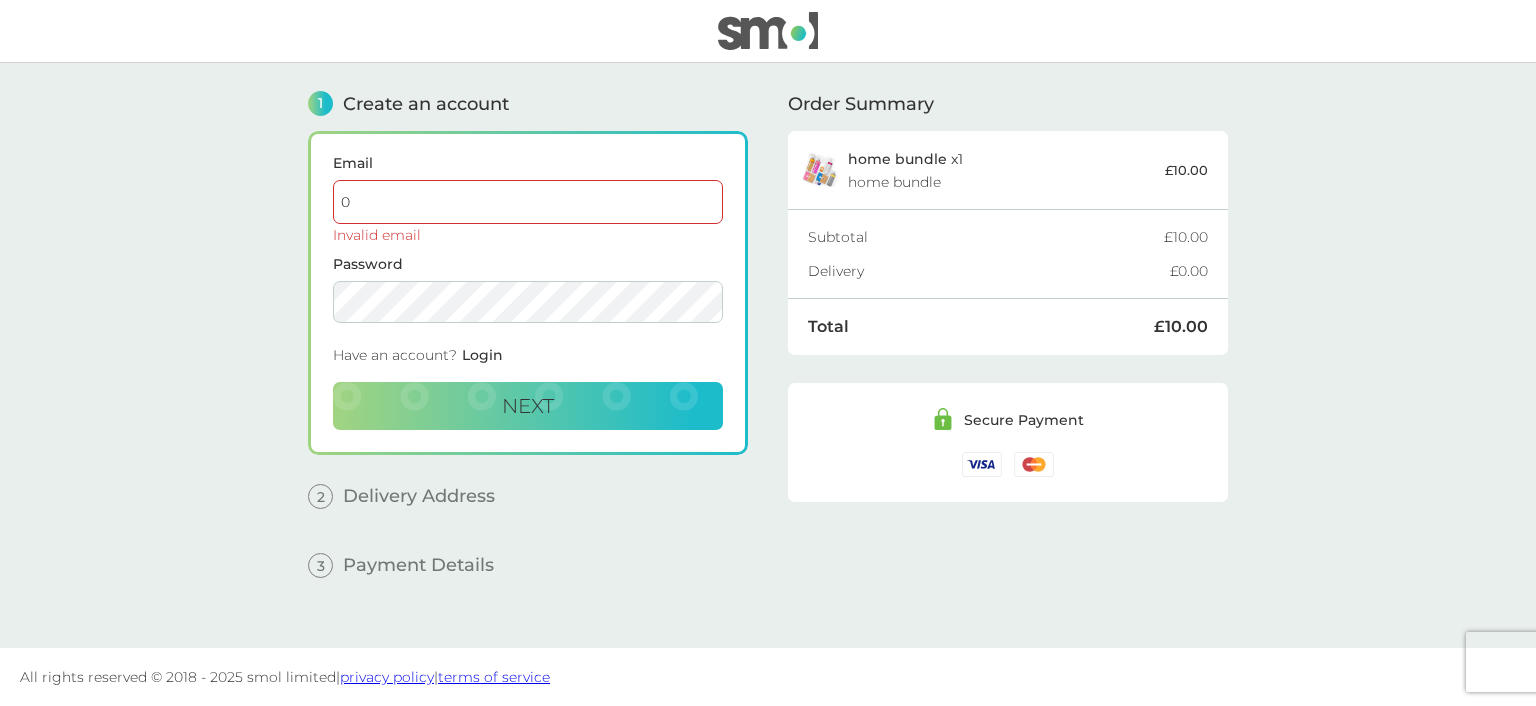 type on "[EMAIL]" 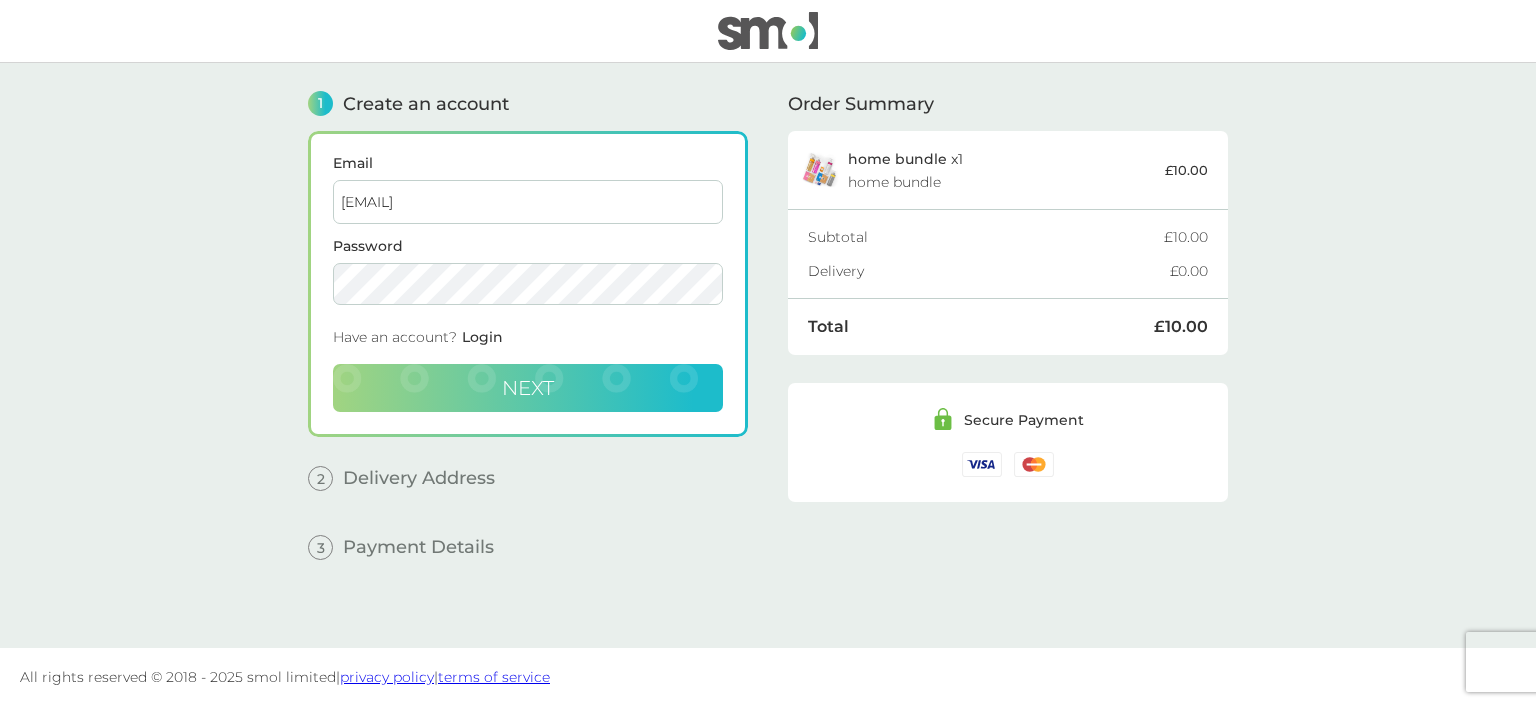 click on "Next" at bounding box center [528, 388] 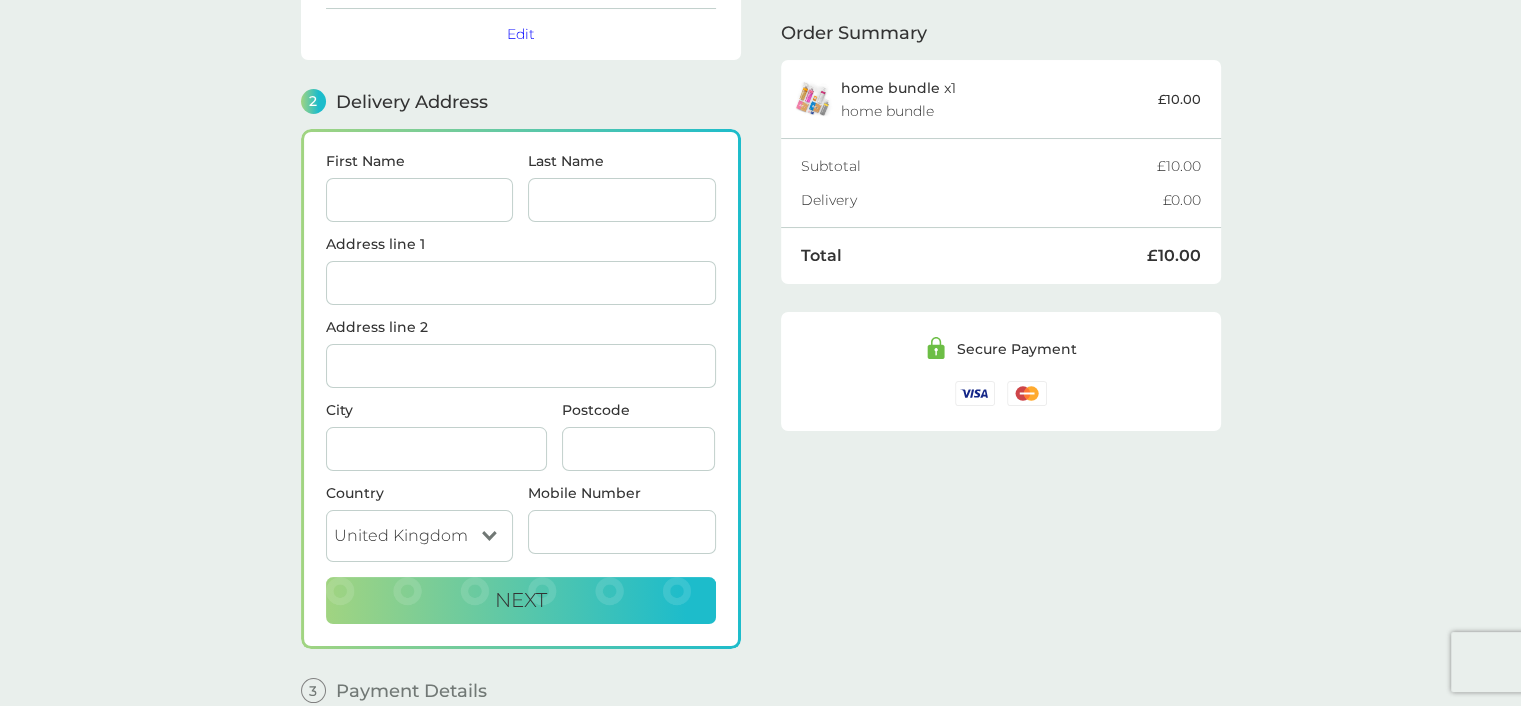 scroll, scrollTop: 244, scrollLeft: 0, axis: vertical 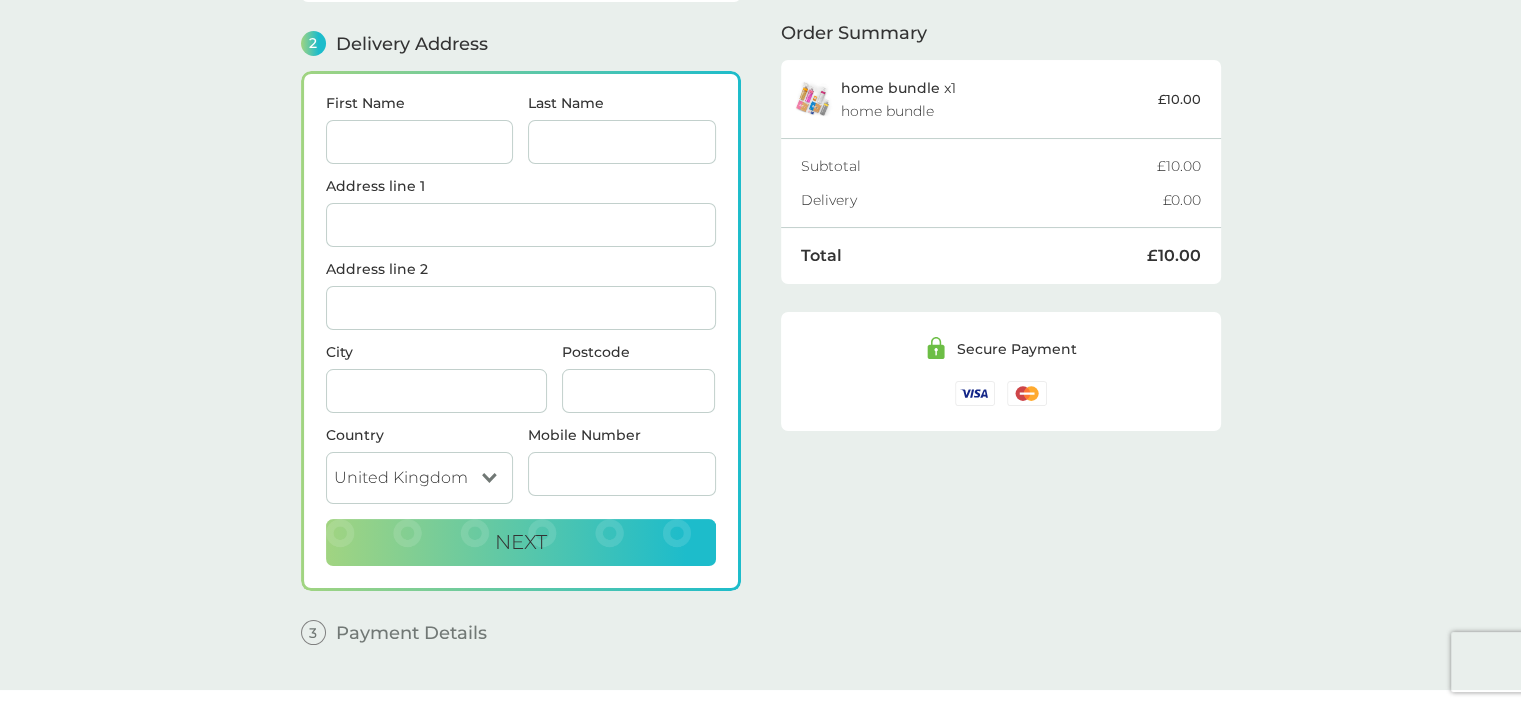 click on "First Name" at bounding box center (420, 142) 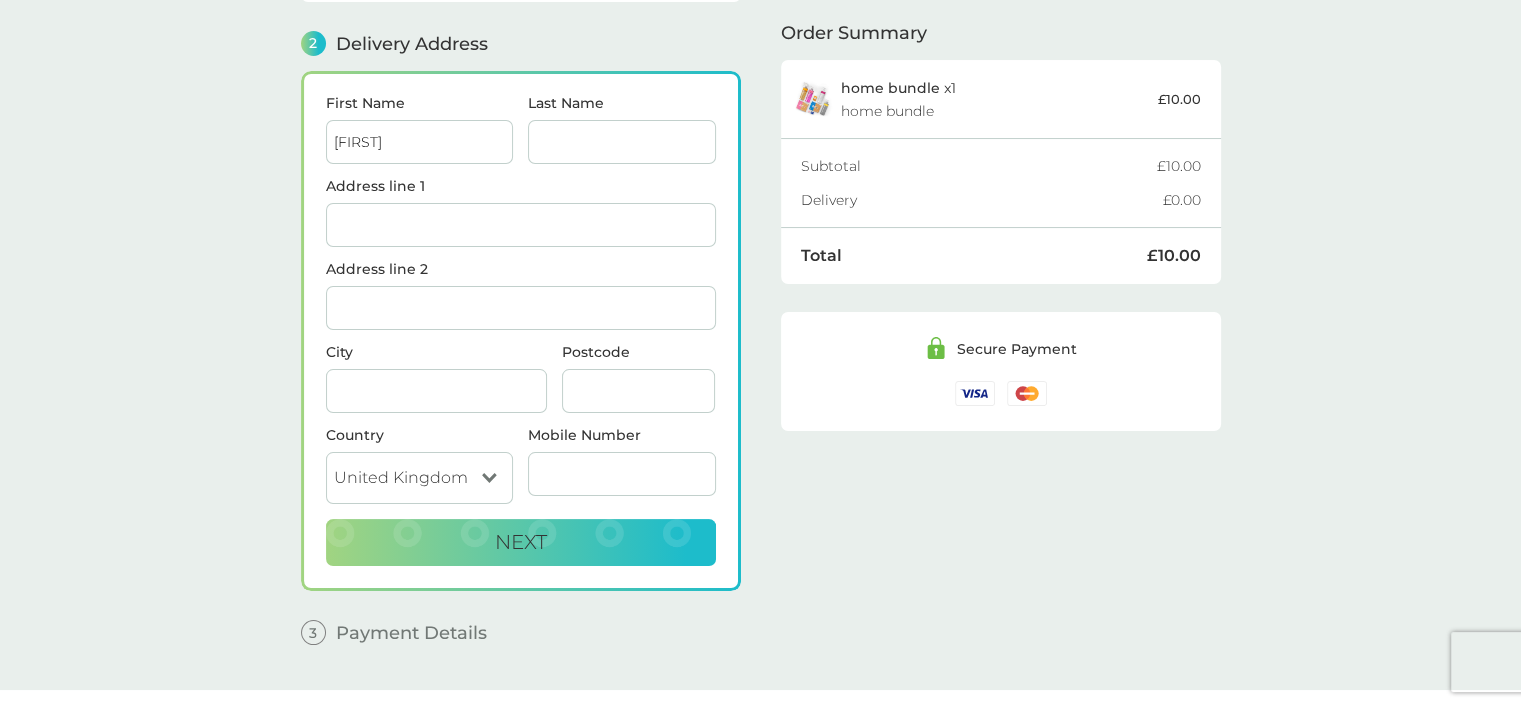 type on "[LAST]" 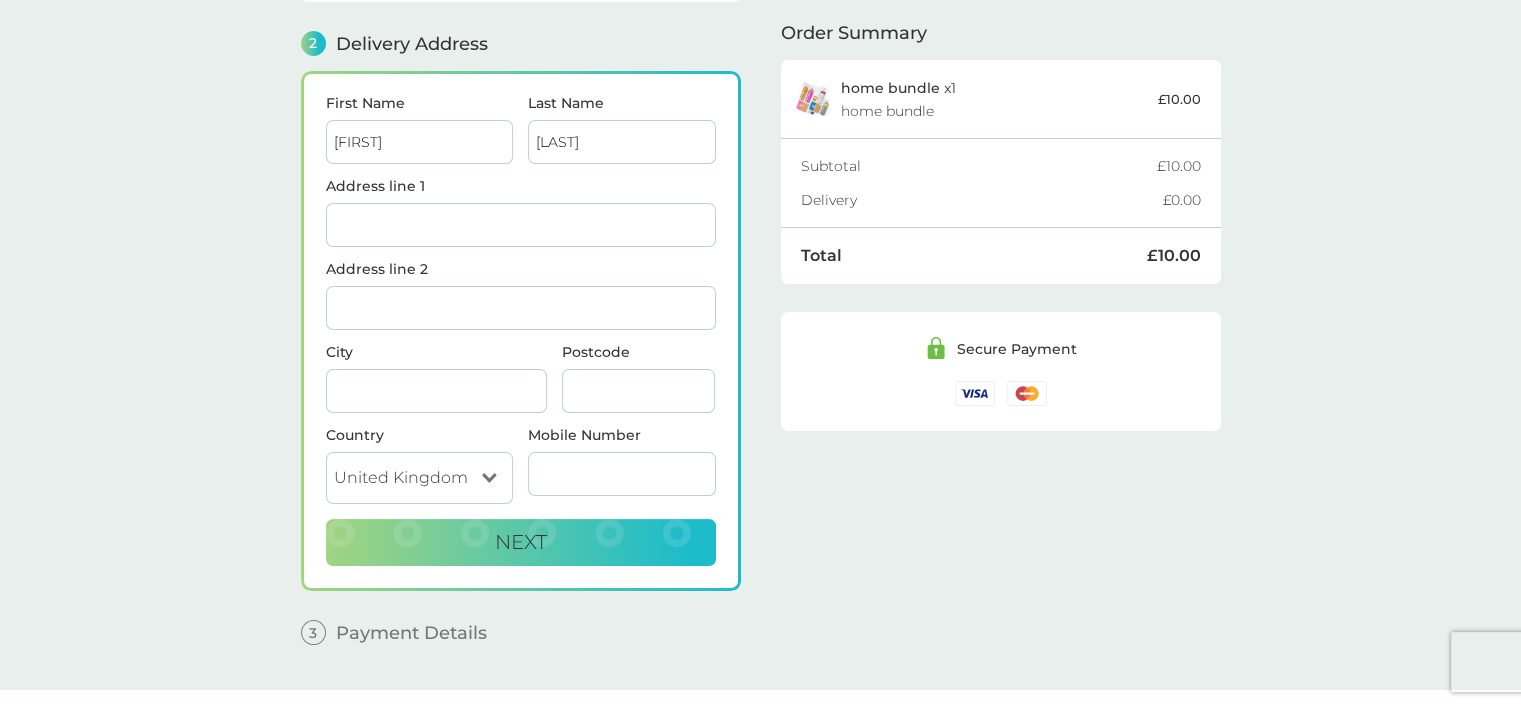 type on "[CITY]" 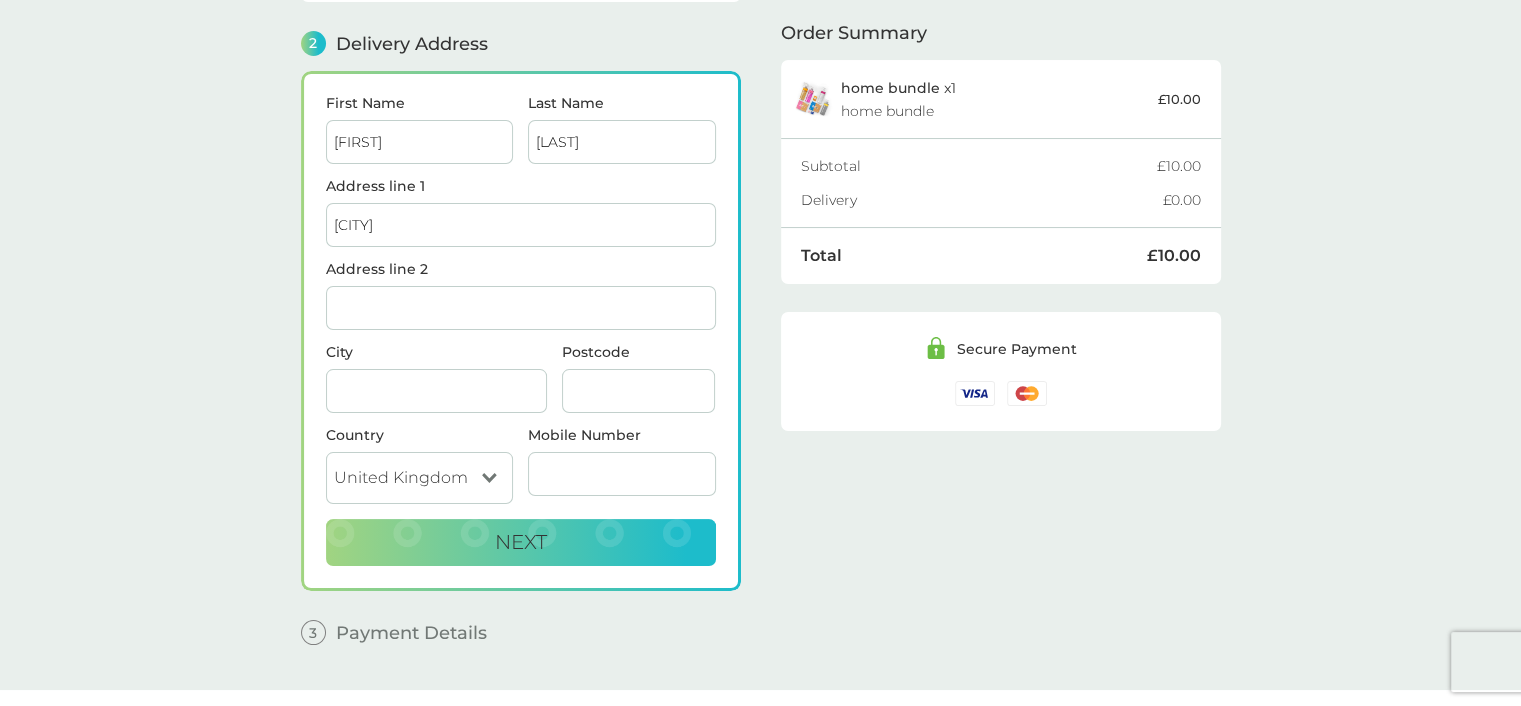 type on "[STREET]" 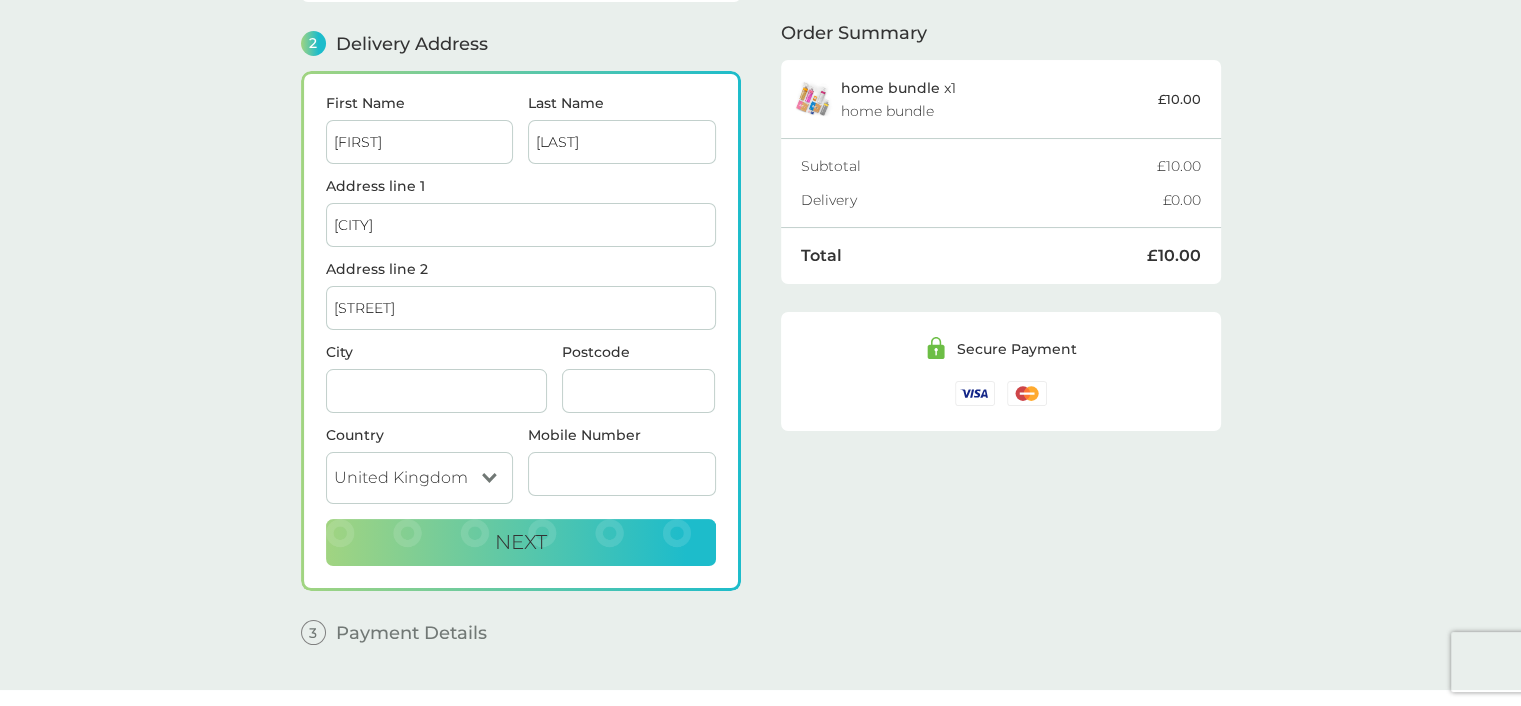 type on "[CITY]" 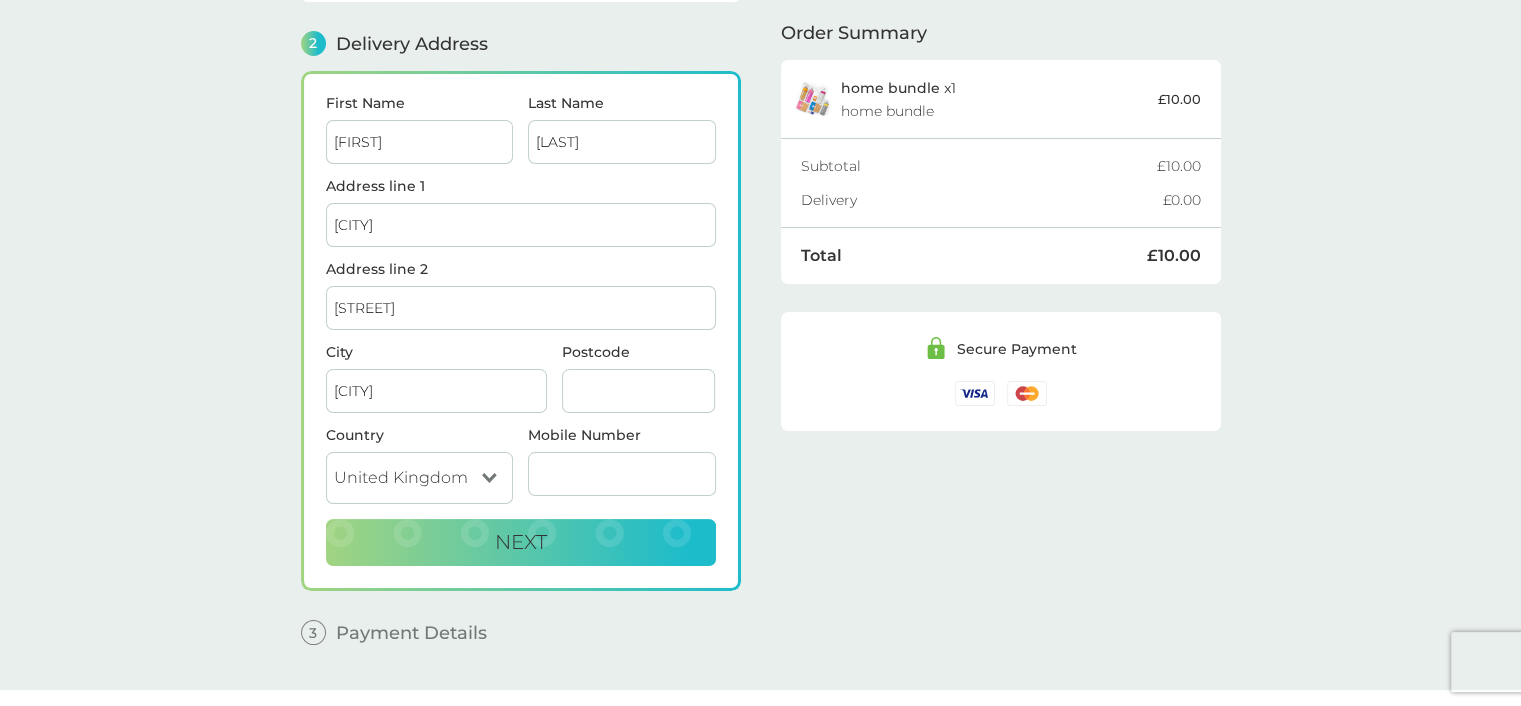 type on "[POSTCODE]" 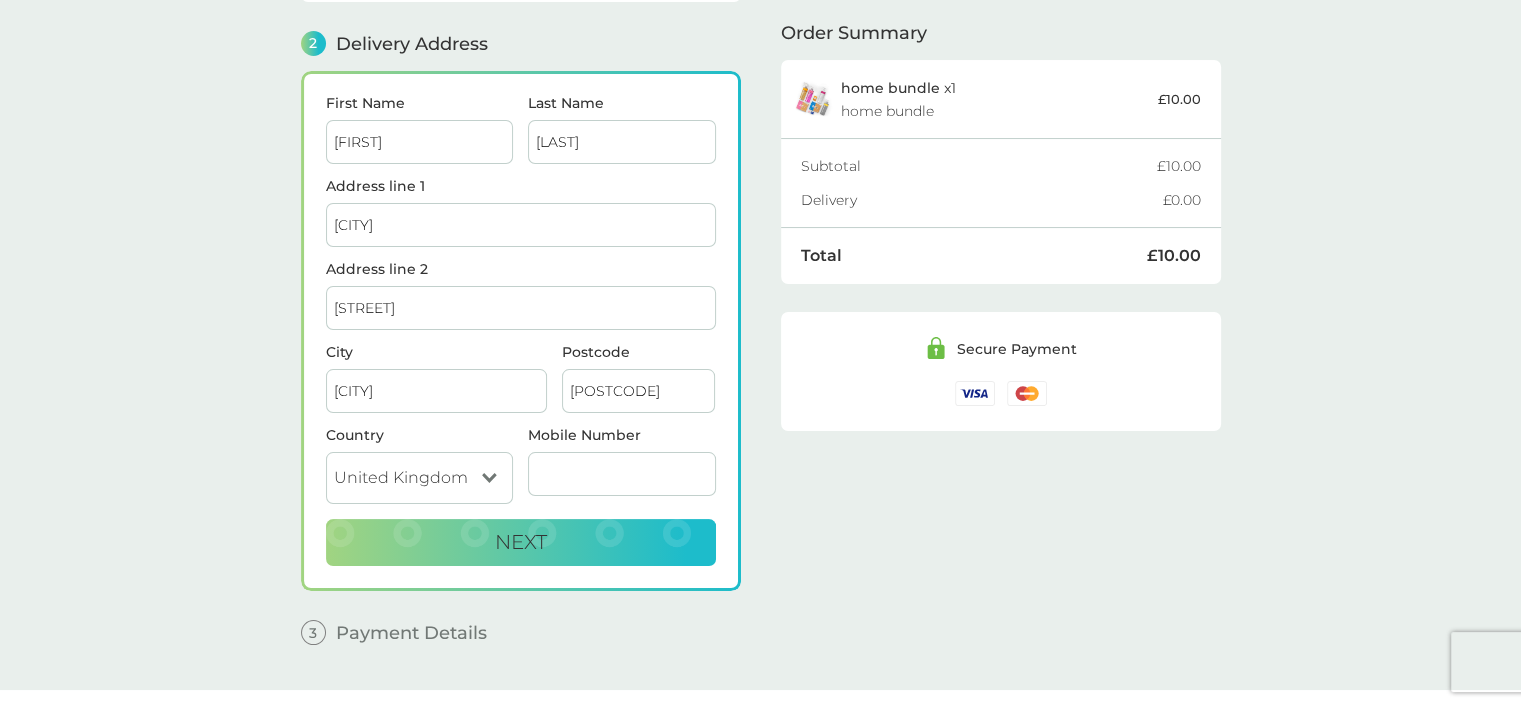 type on "[PHONE]" 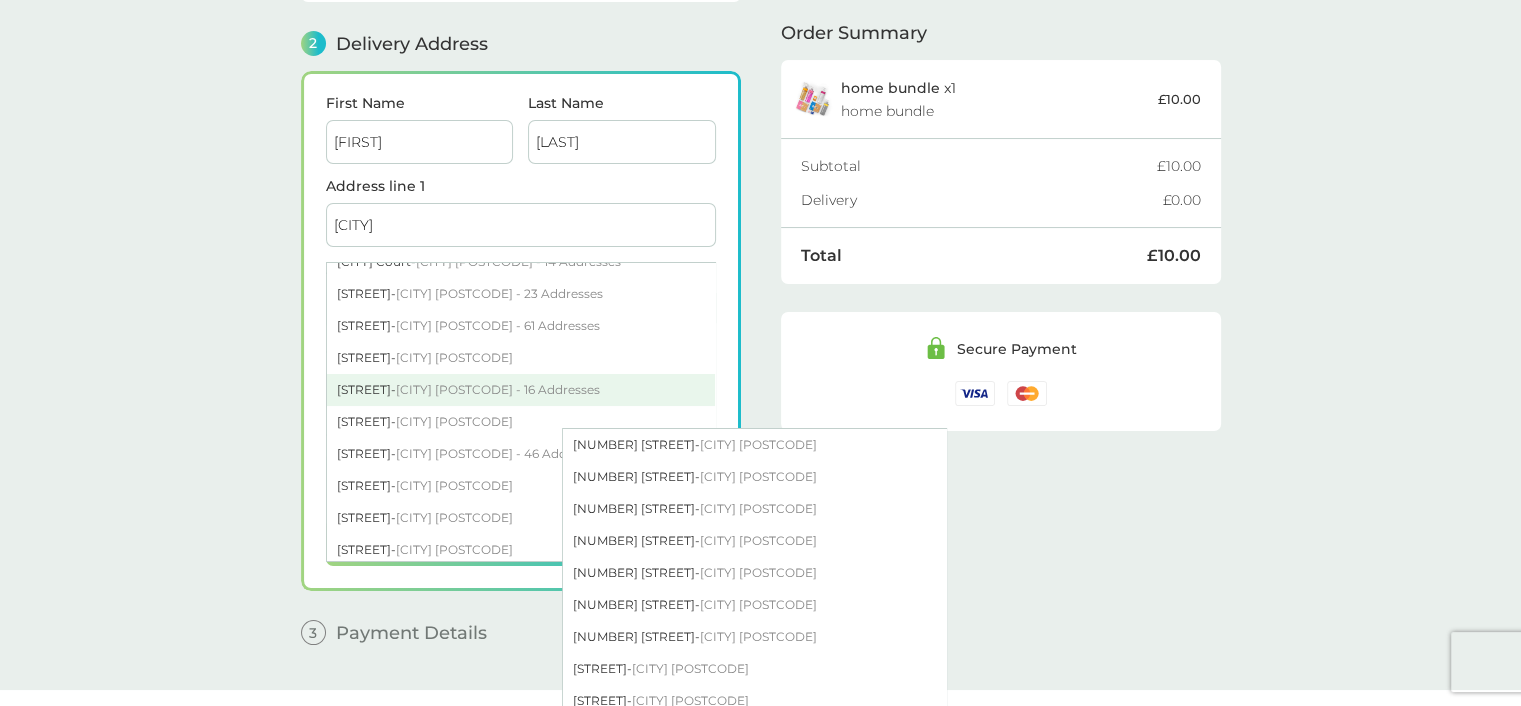 scroll, scrollTop: 0, scrollLeft: 0, axis: both 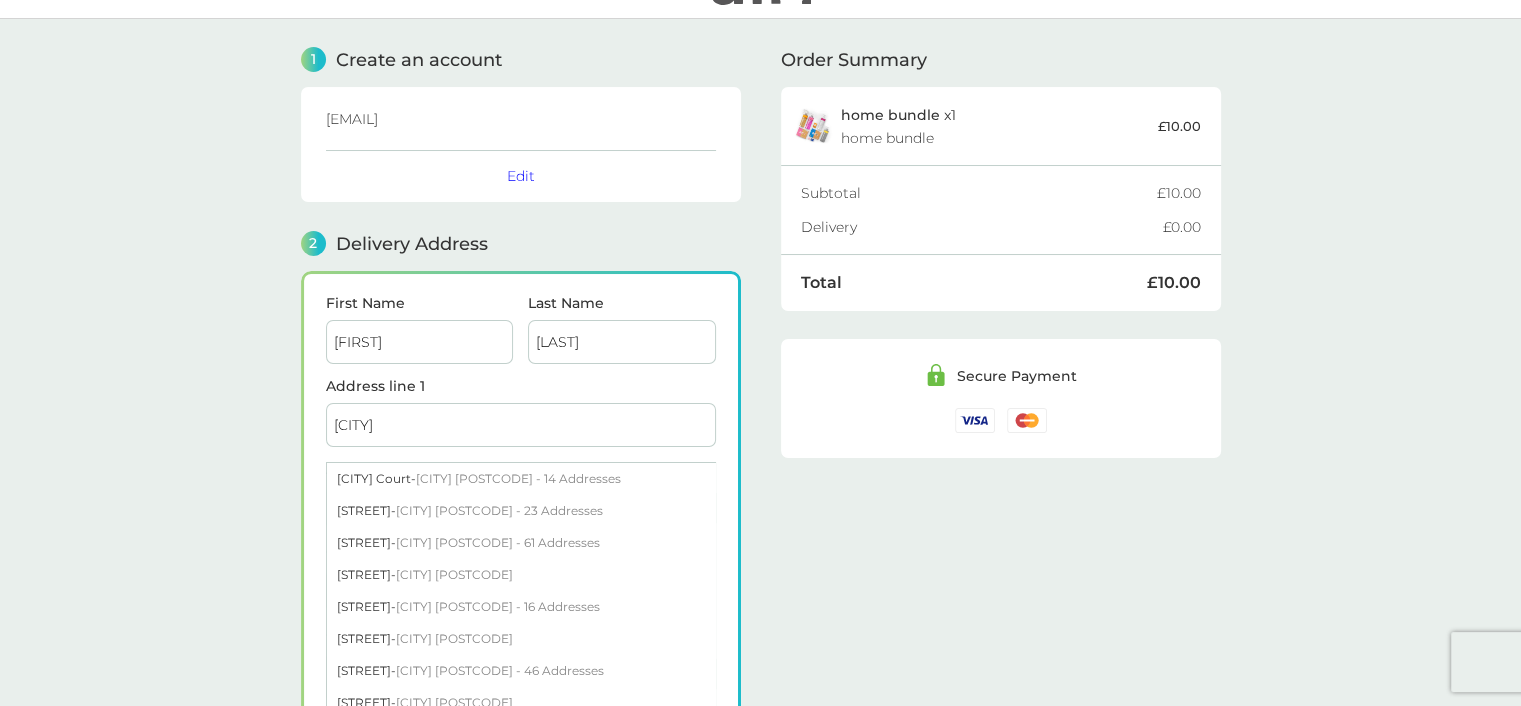 click on "[CITY]" at bounding box center [521, 425] 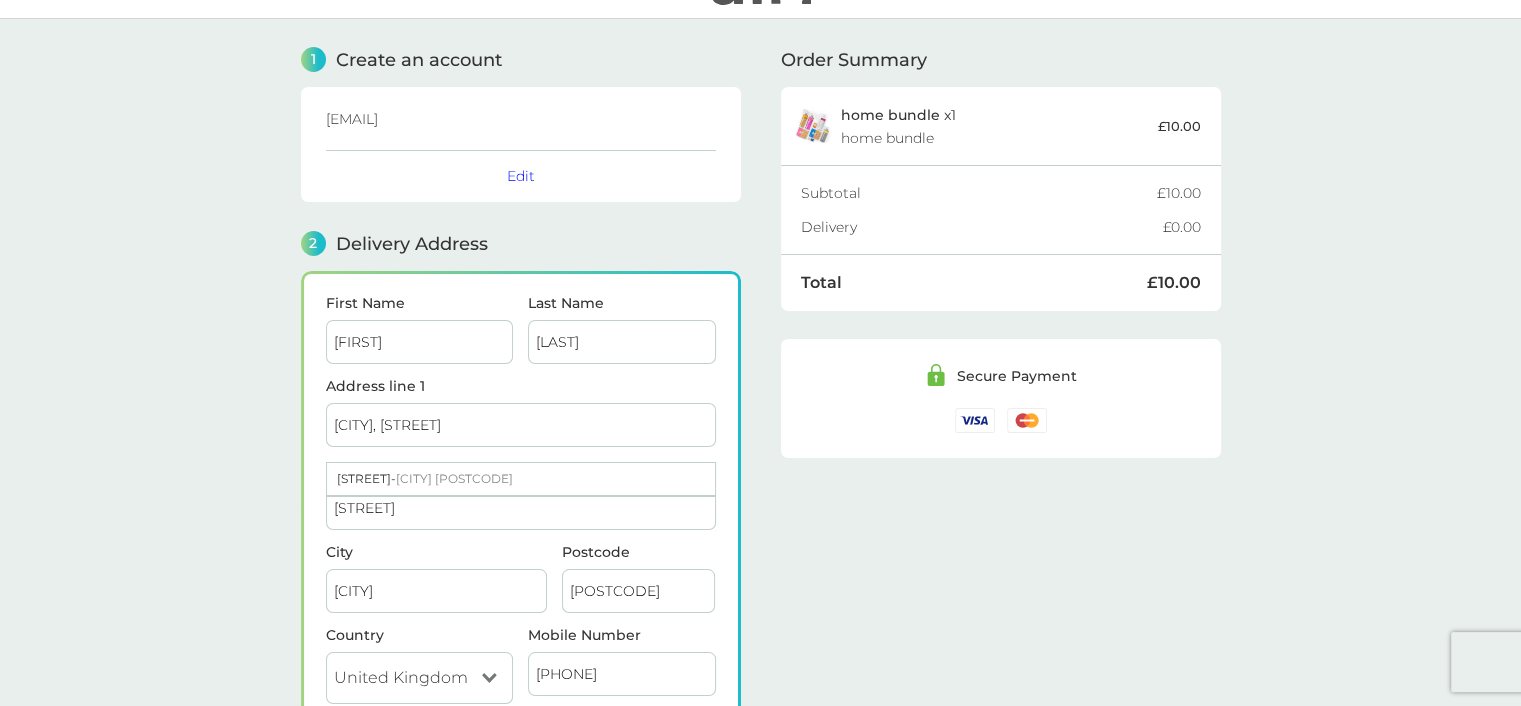 drag, startPoint x: 419, startPoint y: 421, endPoint x: 437, endPoint y: 413, distance: 19.697716 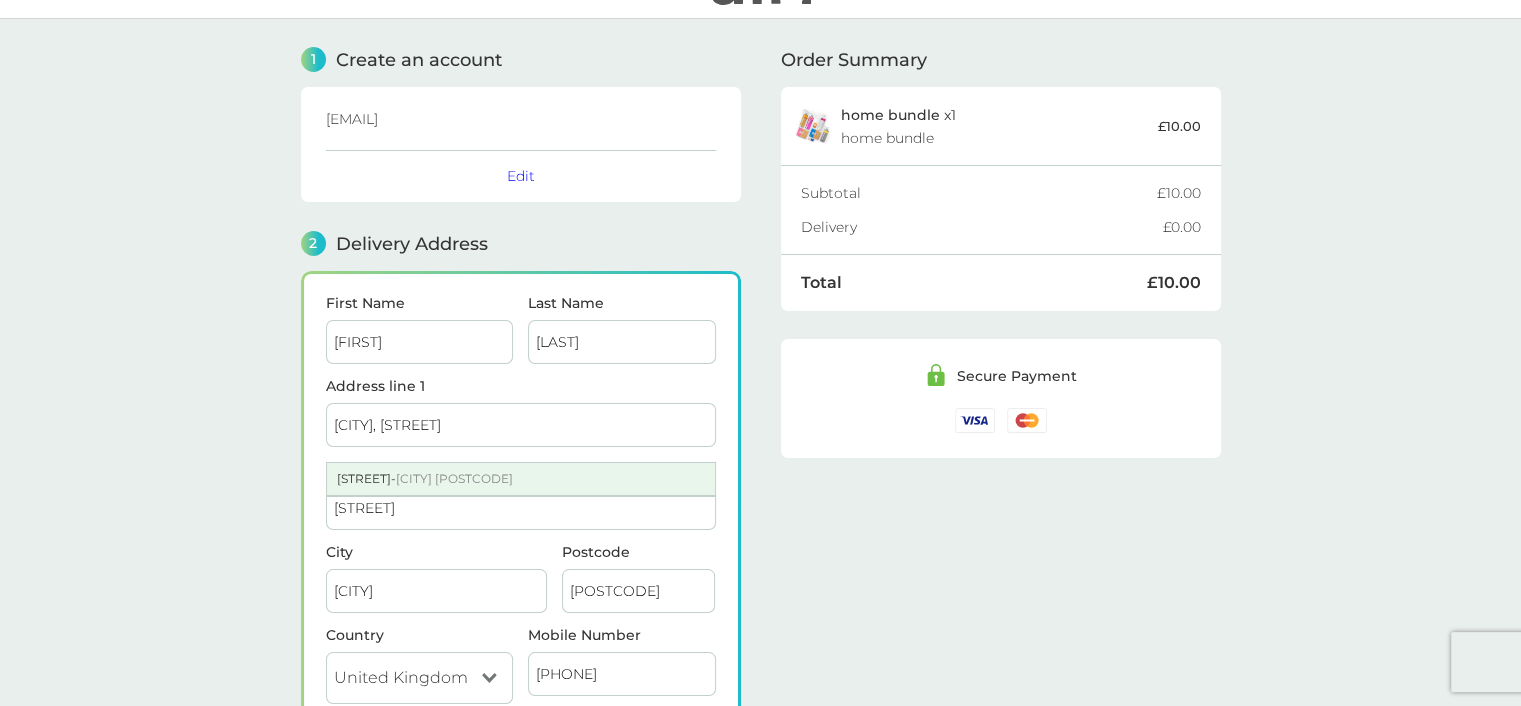 type on "[CITY], [STREET]" 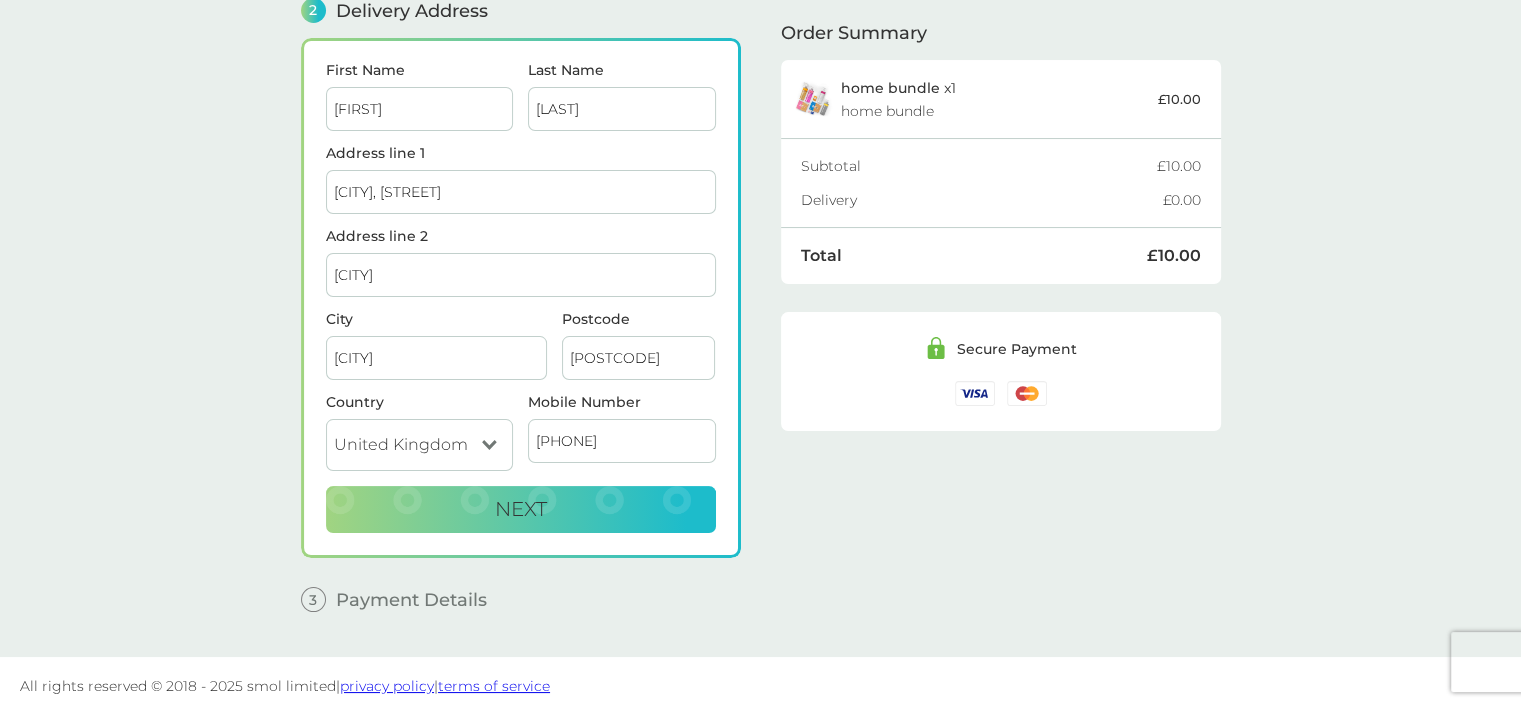 scroll, scrollTop: 278, scrollLeft: 0, axis: vertical 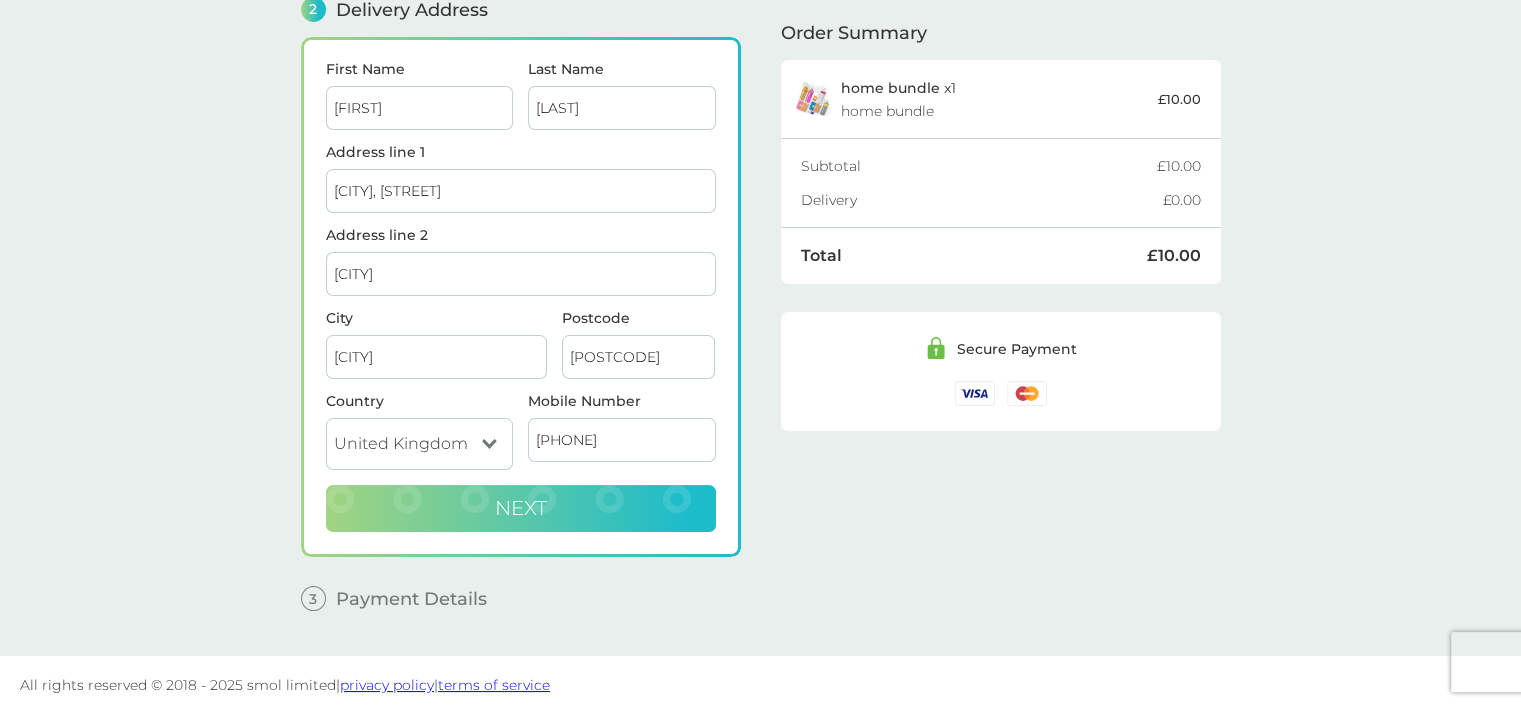 click on "Next" at bounding box center (521, 508) 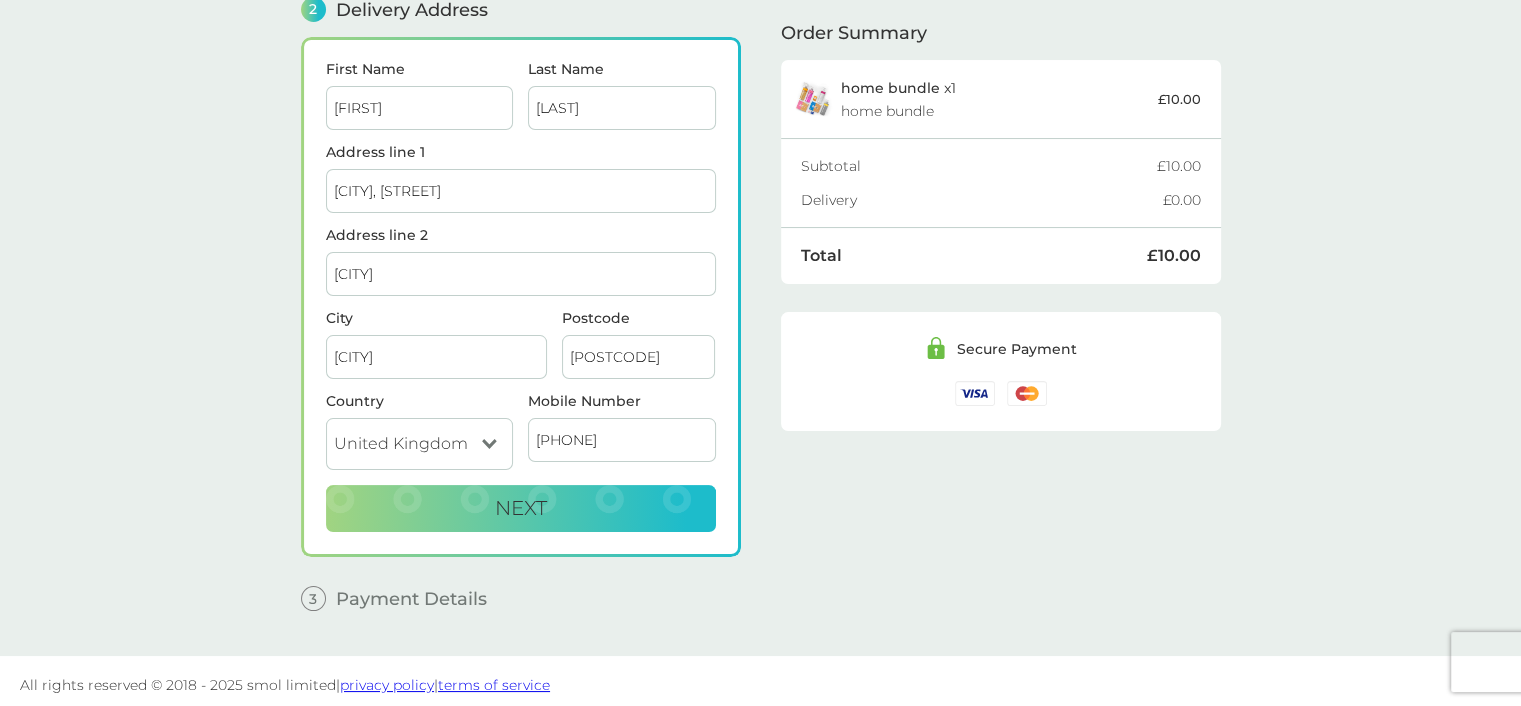 checkbox on "true" 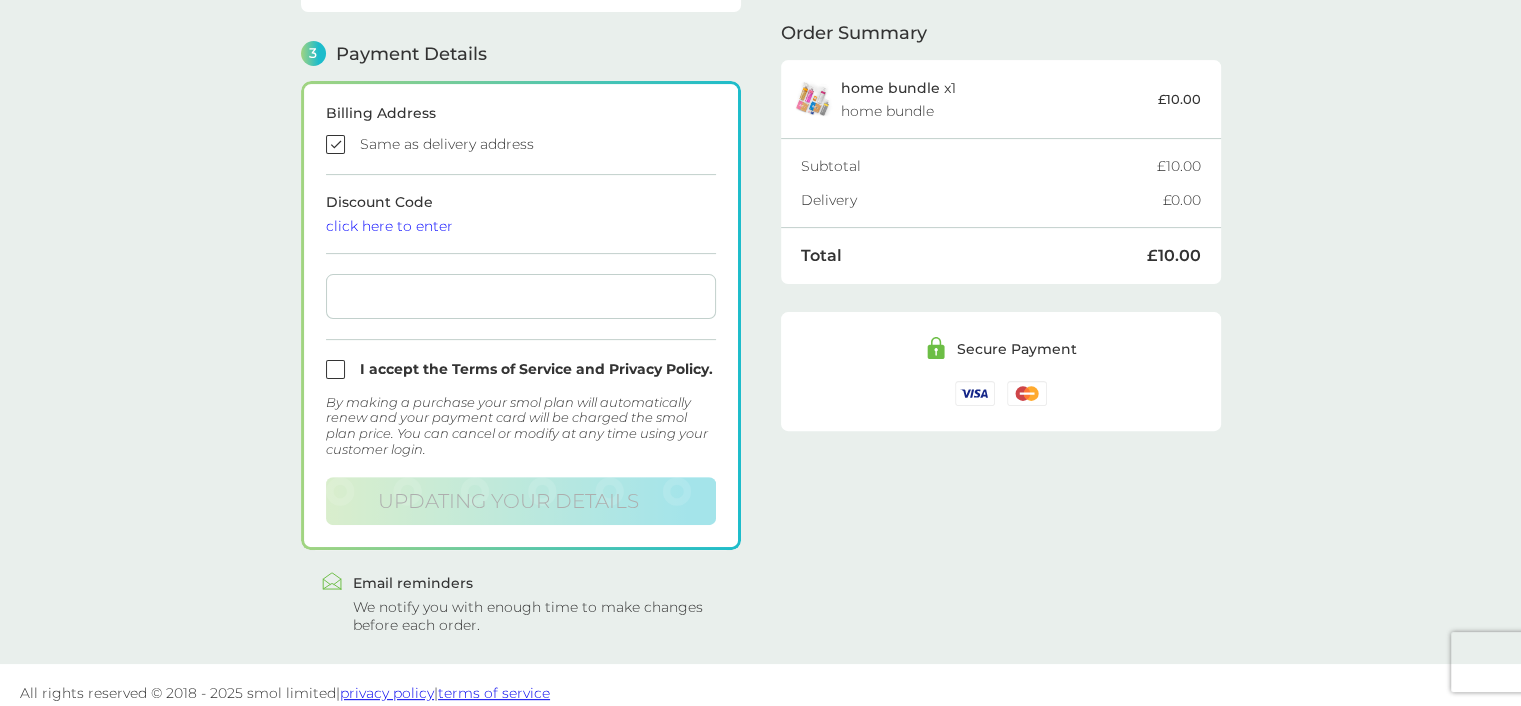 scroll, scrollTop: 569, scrollLeft: 0, axis: vertical 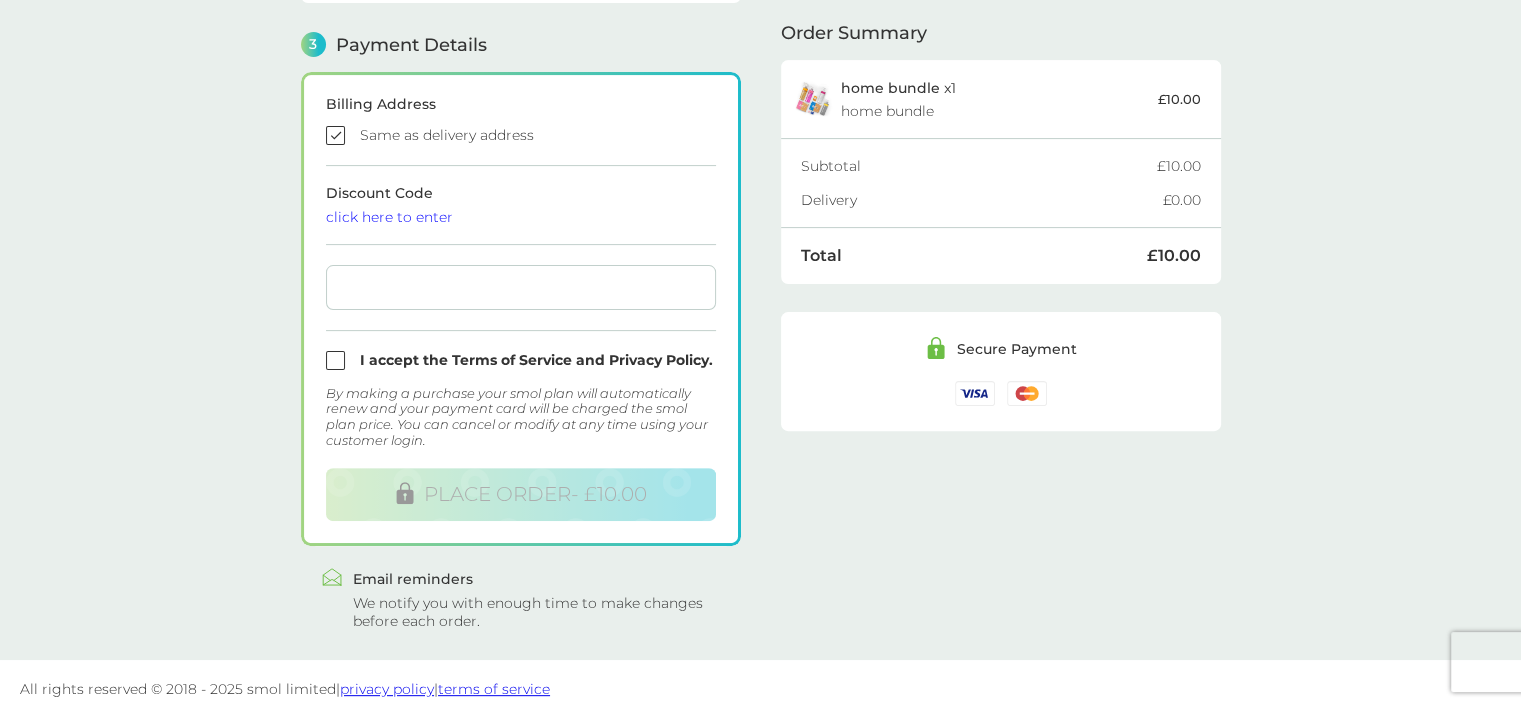 click at bounding box center (521, 360) 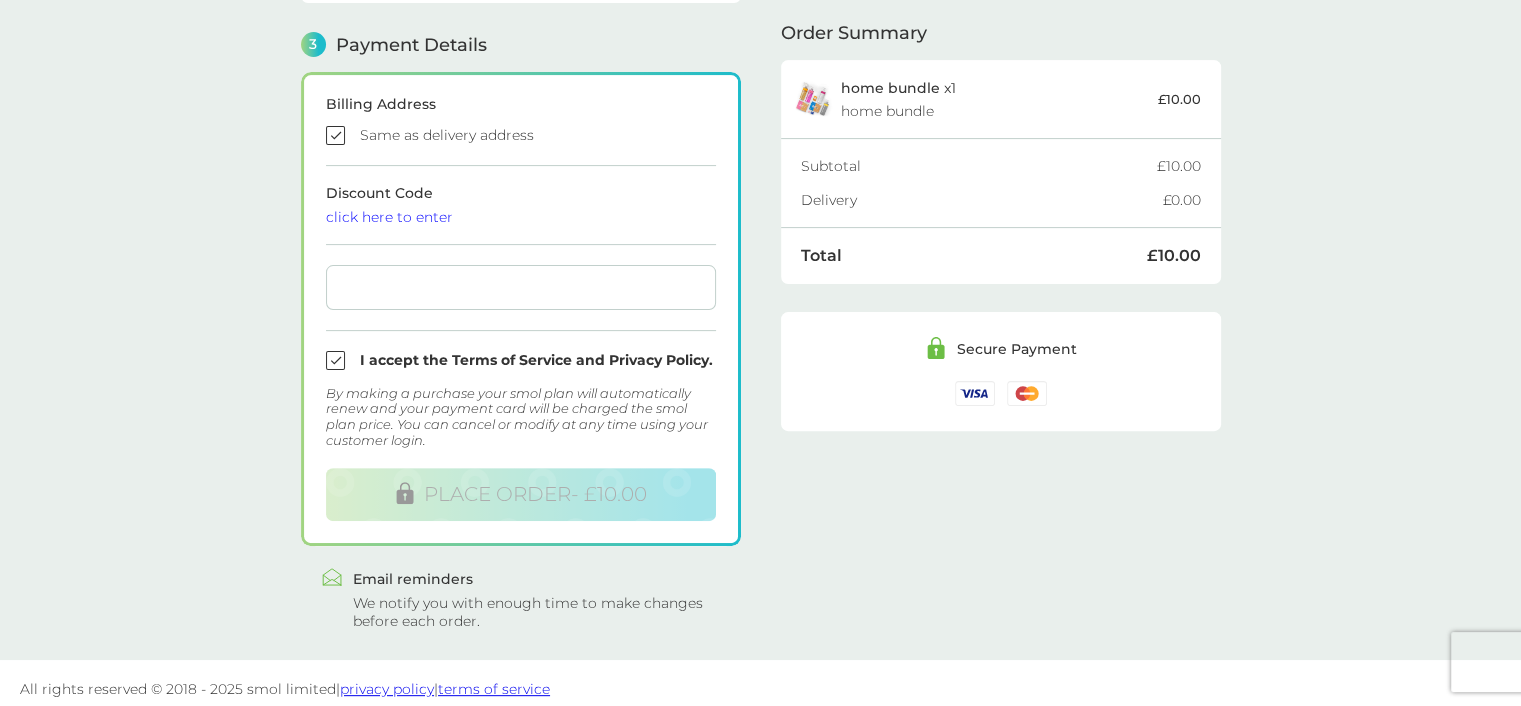 click on "click here to enter" at bounding box center (521, 217) 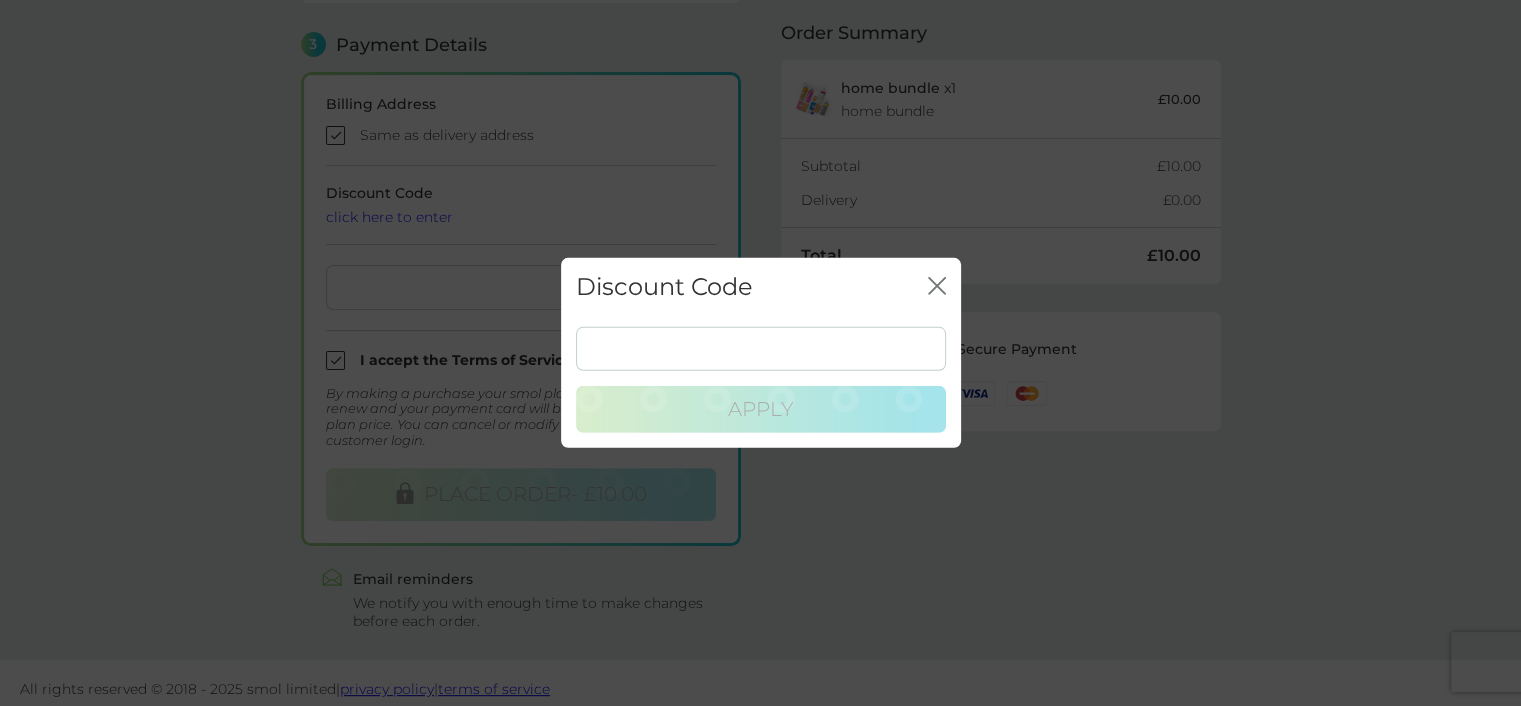 click on "Discount Code close Apply" at bounding box center [760, 353] 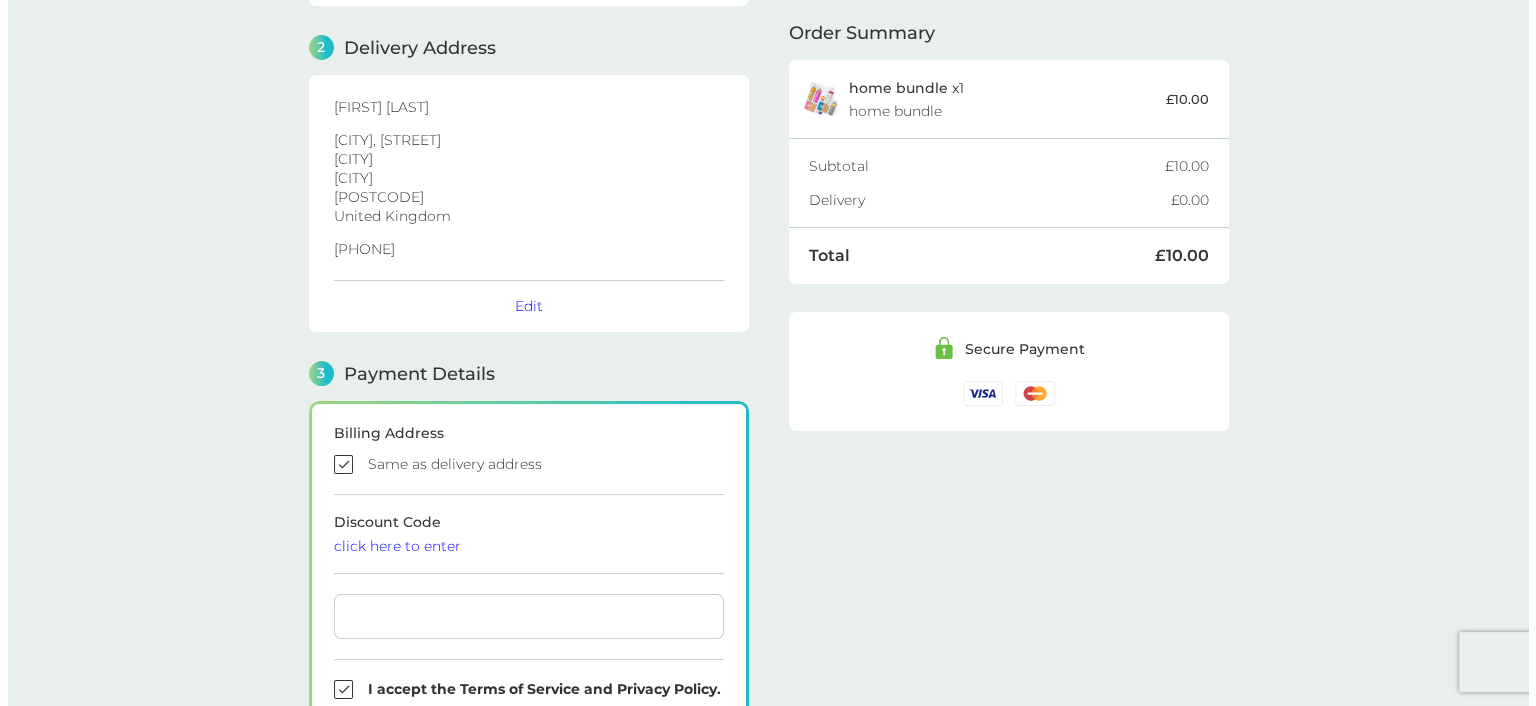 scroll, scrollTop: 0, scrollLeft: 0, axis: both 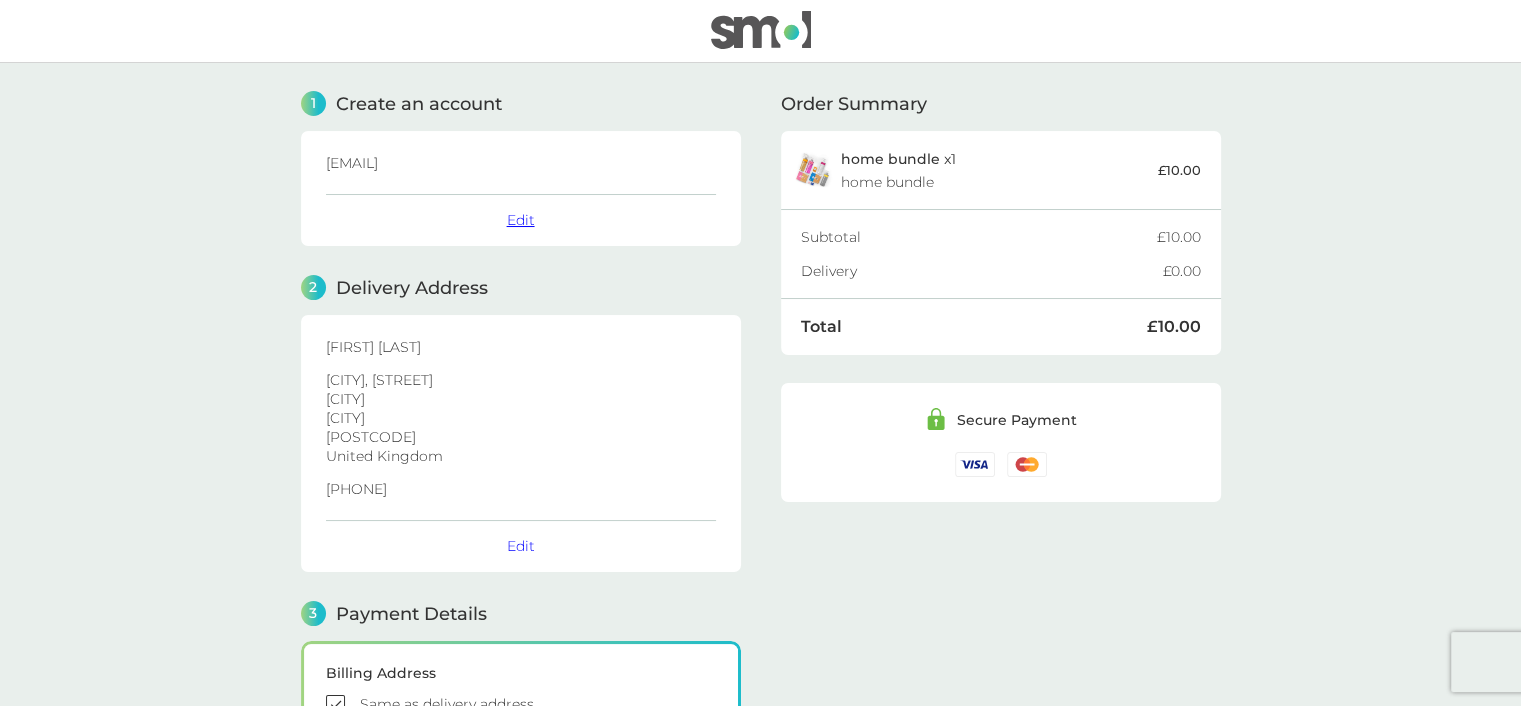 click on "Edit" at bounding box center [521, 220] 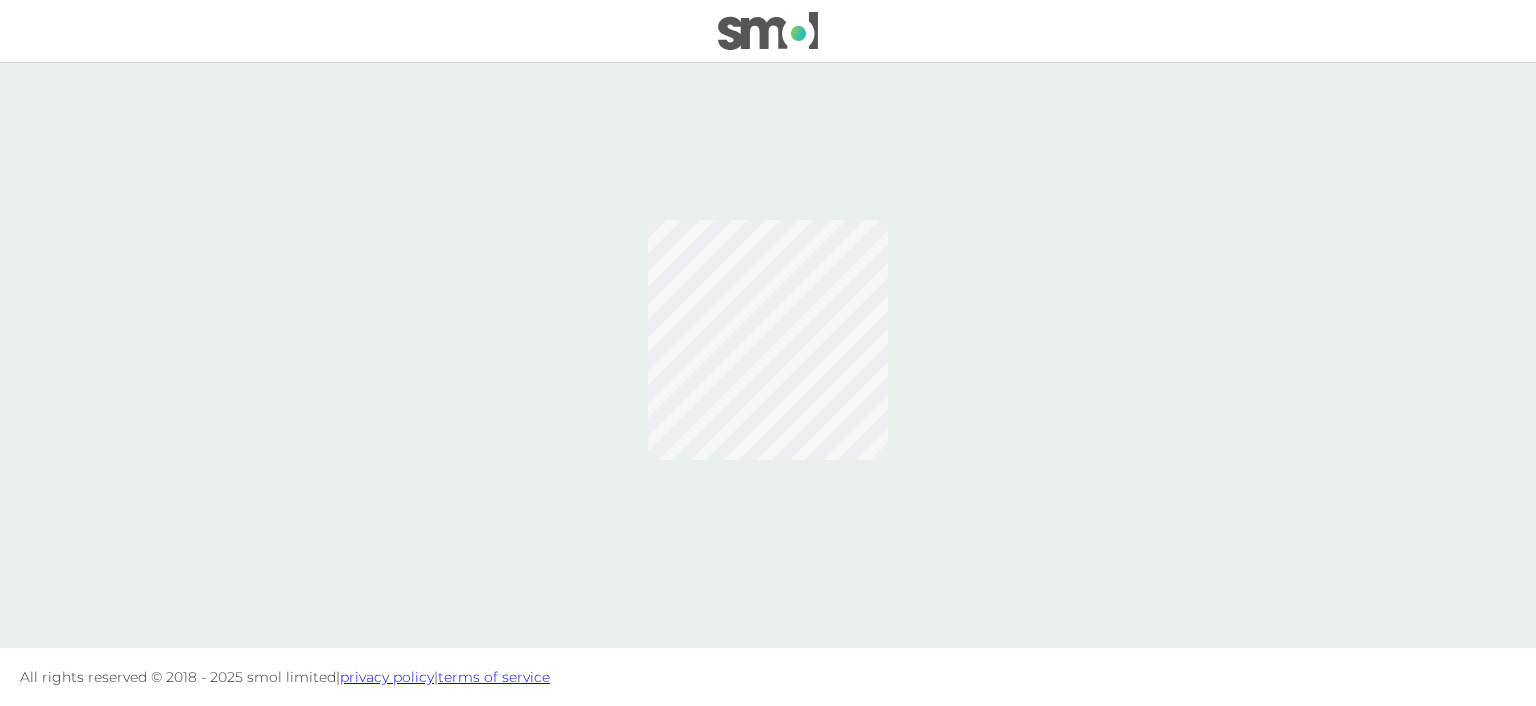 scroll, scrollTop: 0, scrollLeft: 0, axis: both 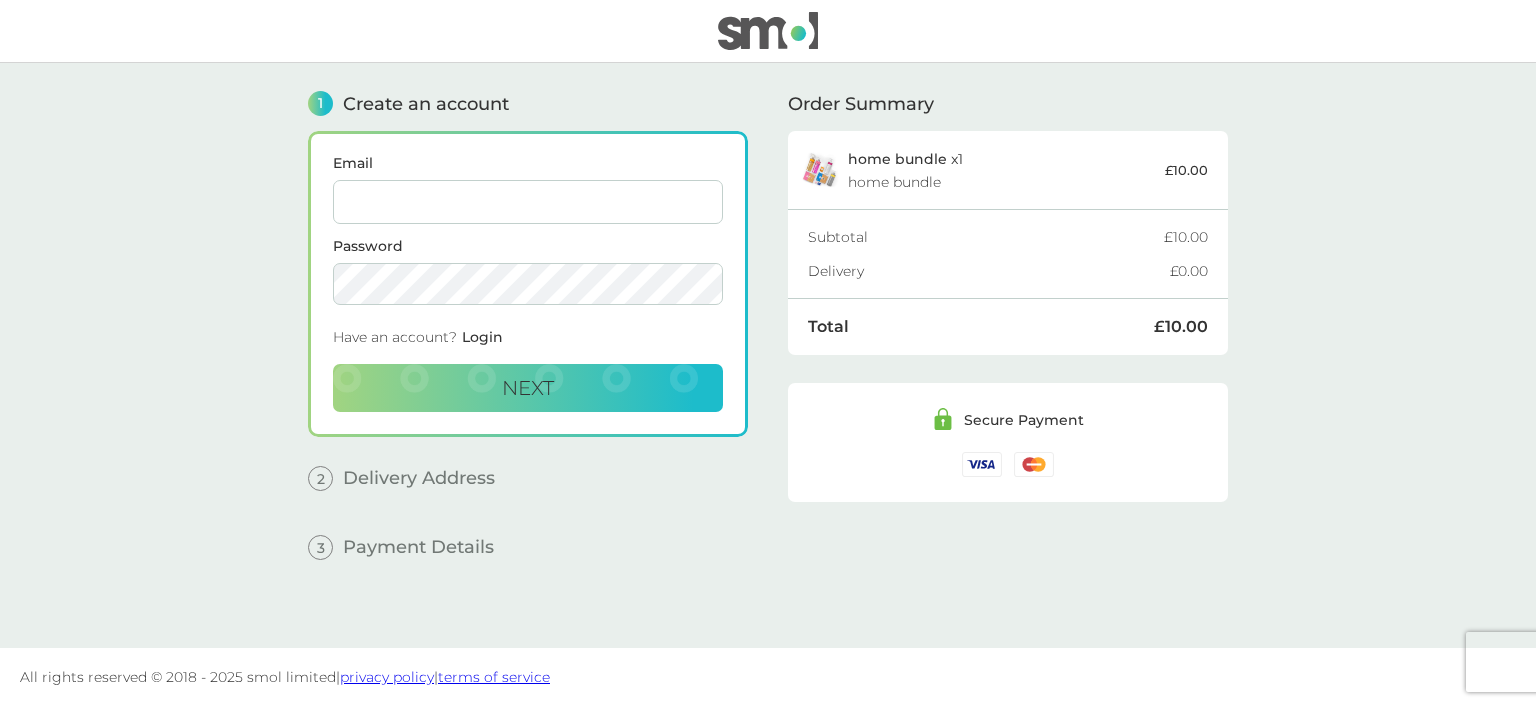 click on "Email" at bounding box center (528, 202) 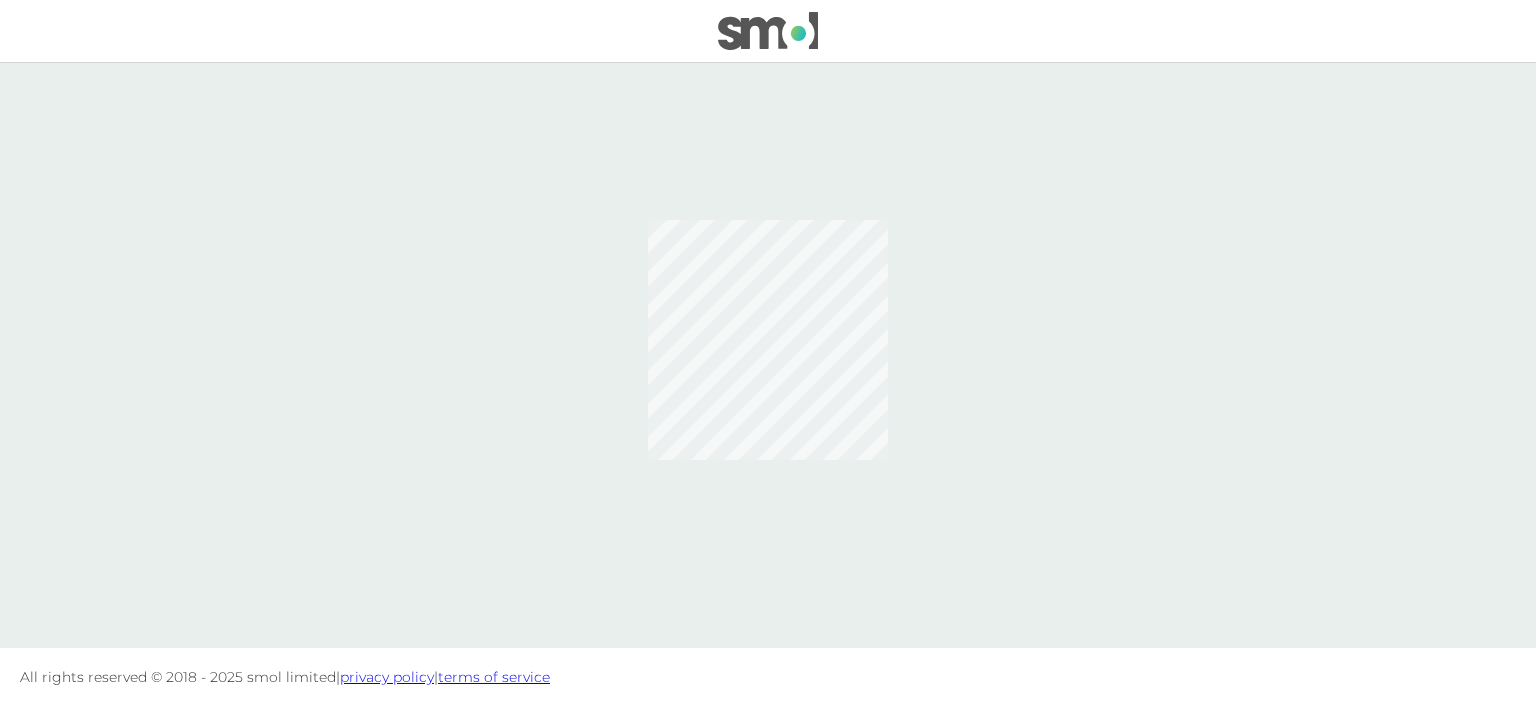 scroll, scrollTop: 0, scrollLeft: 0, axis: both 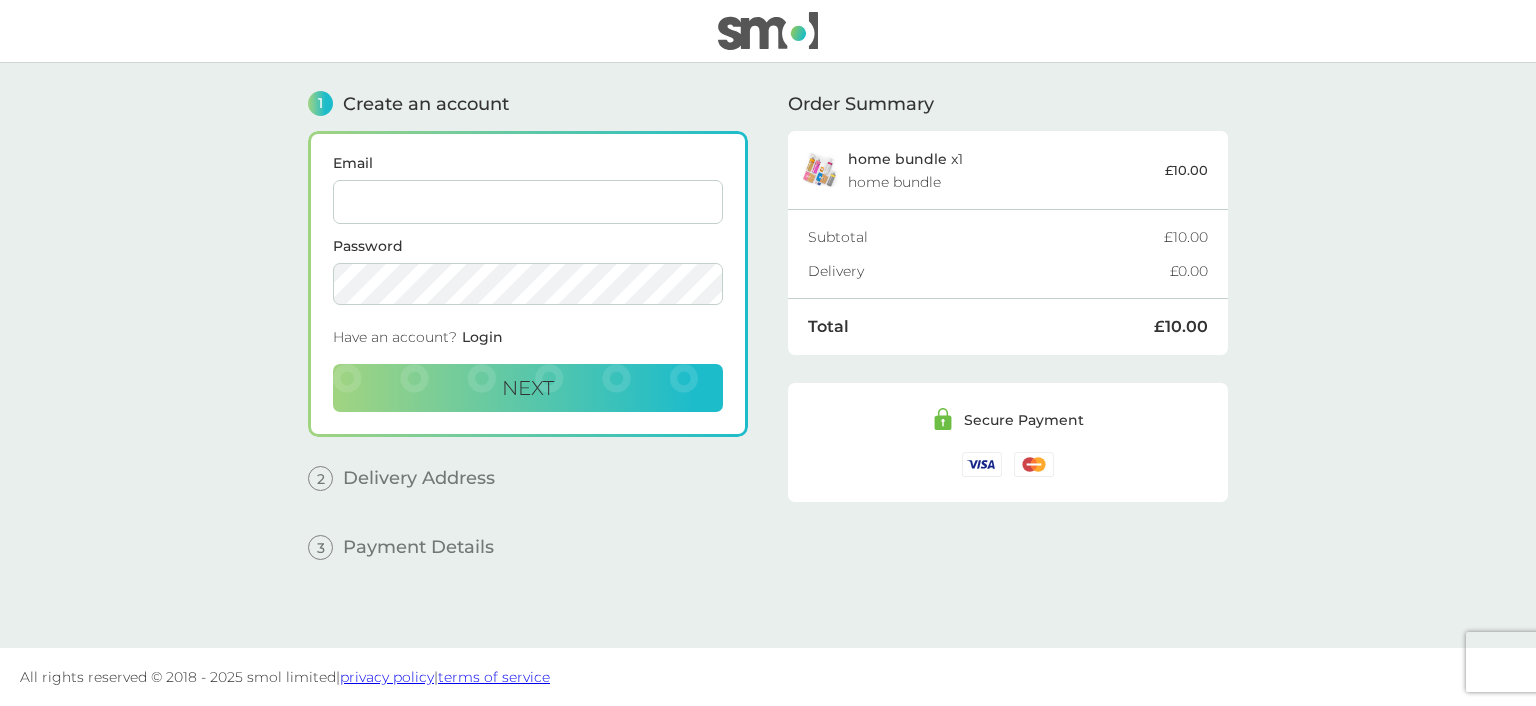 click on "Email" at bounding box center [528, 202] 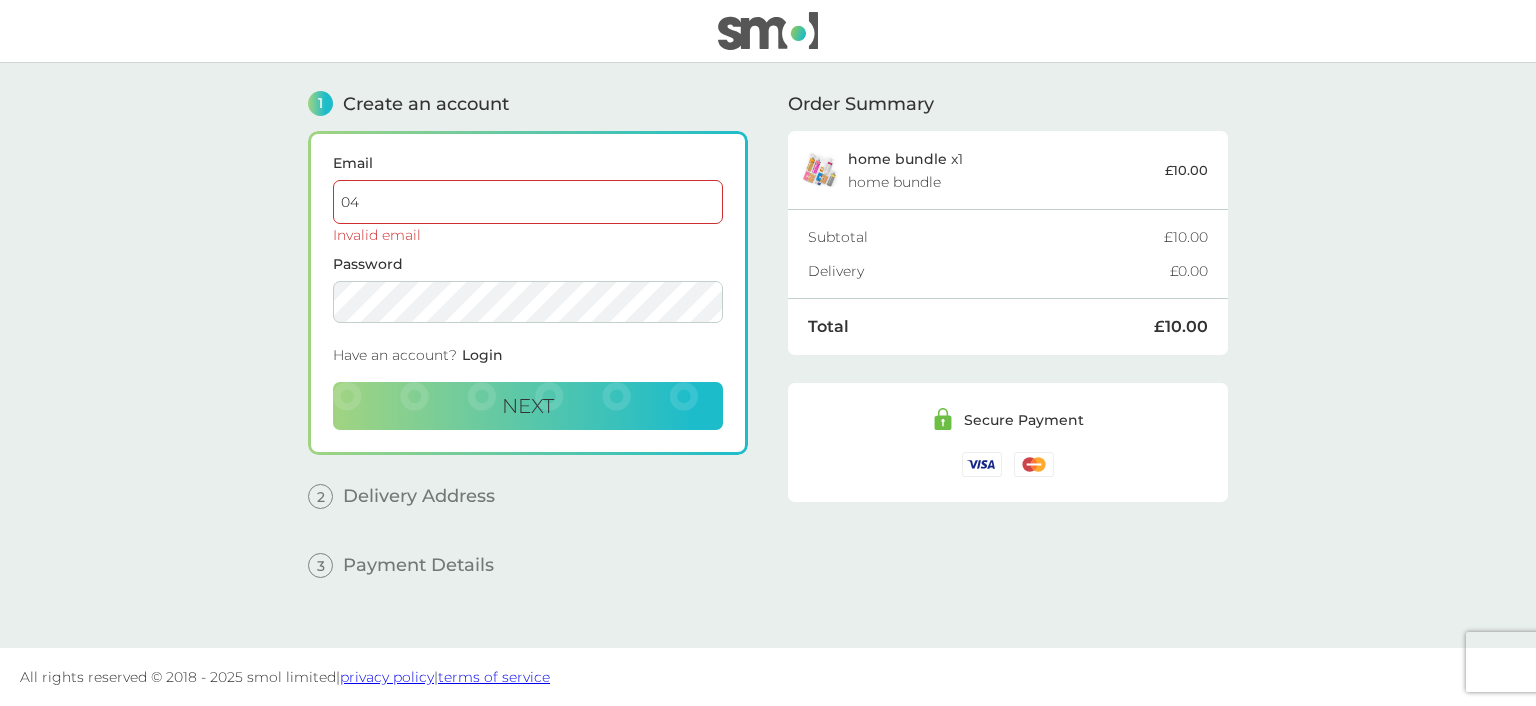 type on "[EMAIL]" 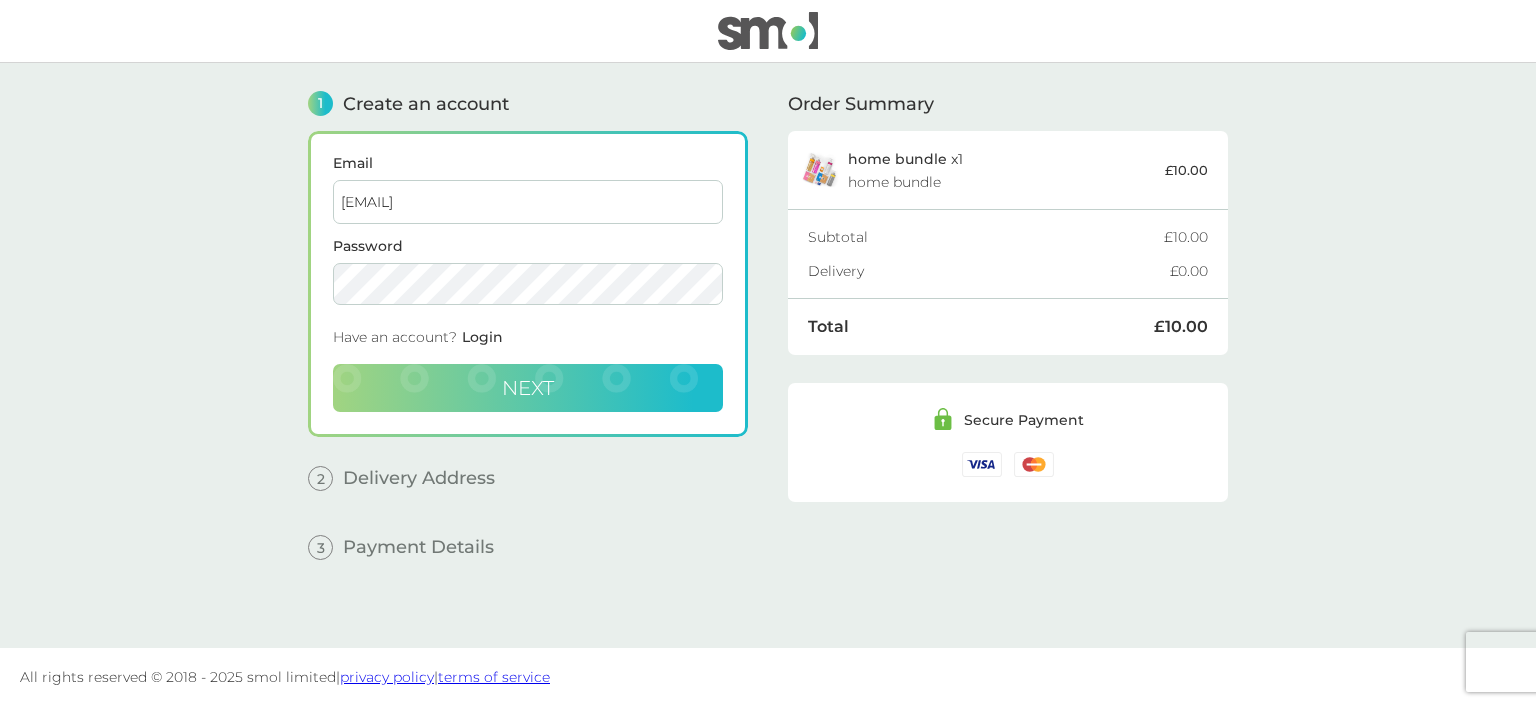 click on "Next" at bounding box center [528, 388] 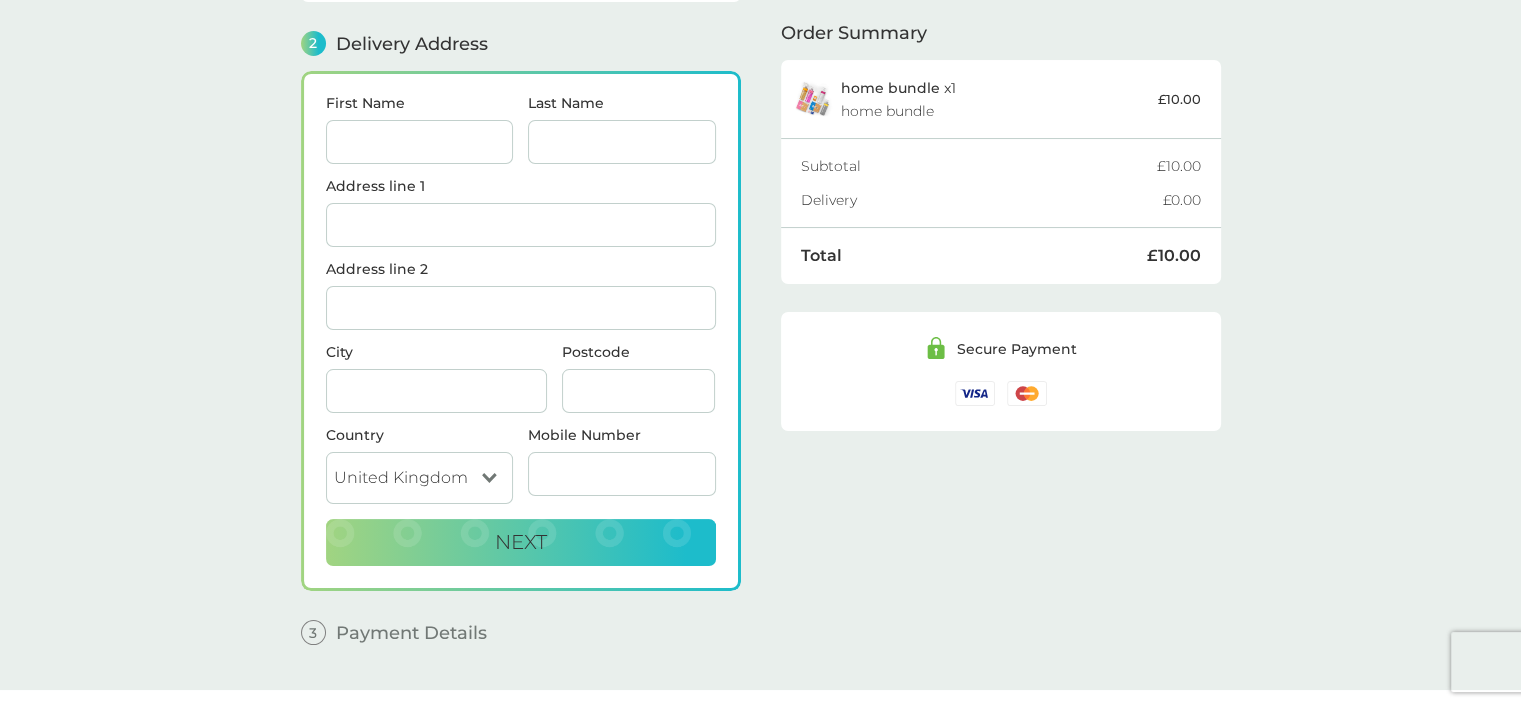 scroll, scrollTop: 0, scrollLeft: 0, axis: both 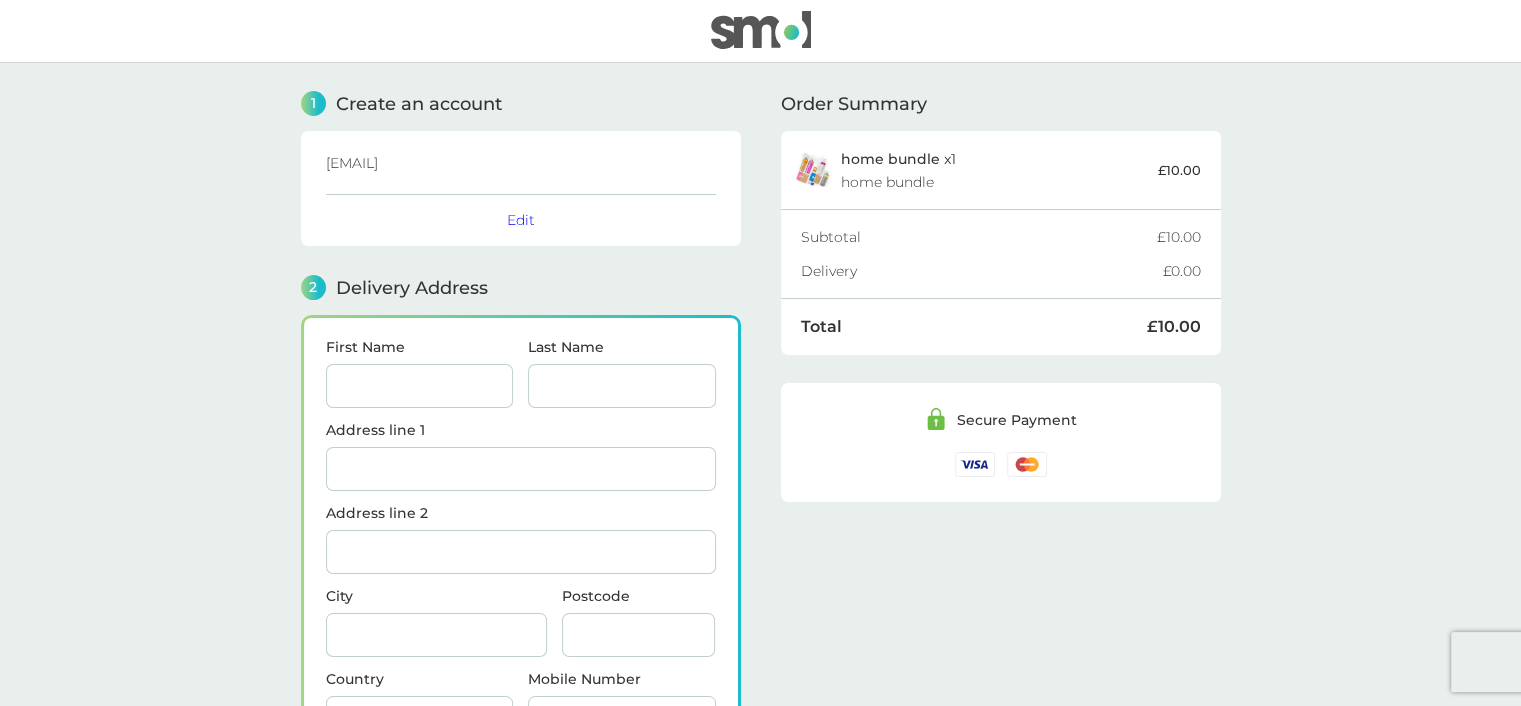 click on "First Name" at bounding box center (420, 386) 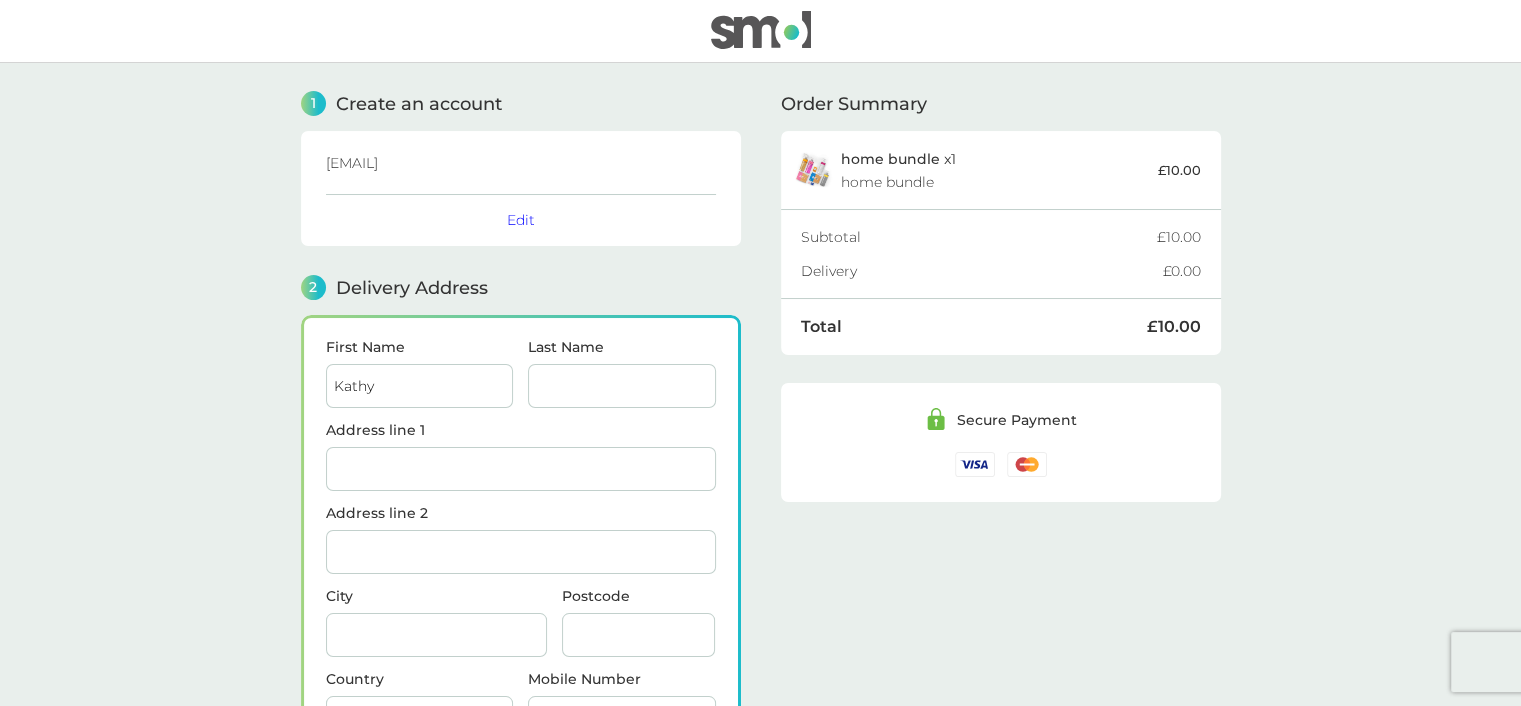 type on "[LAST]" 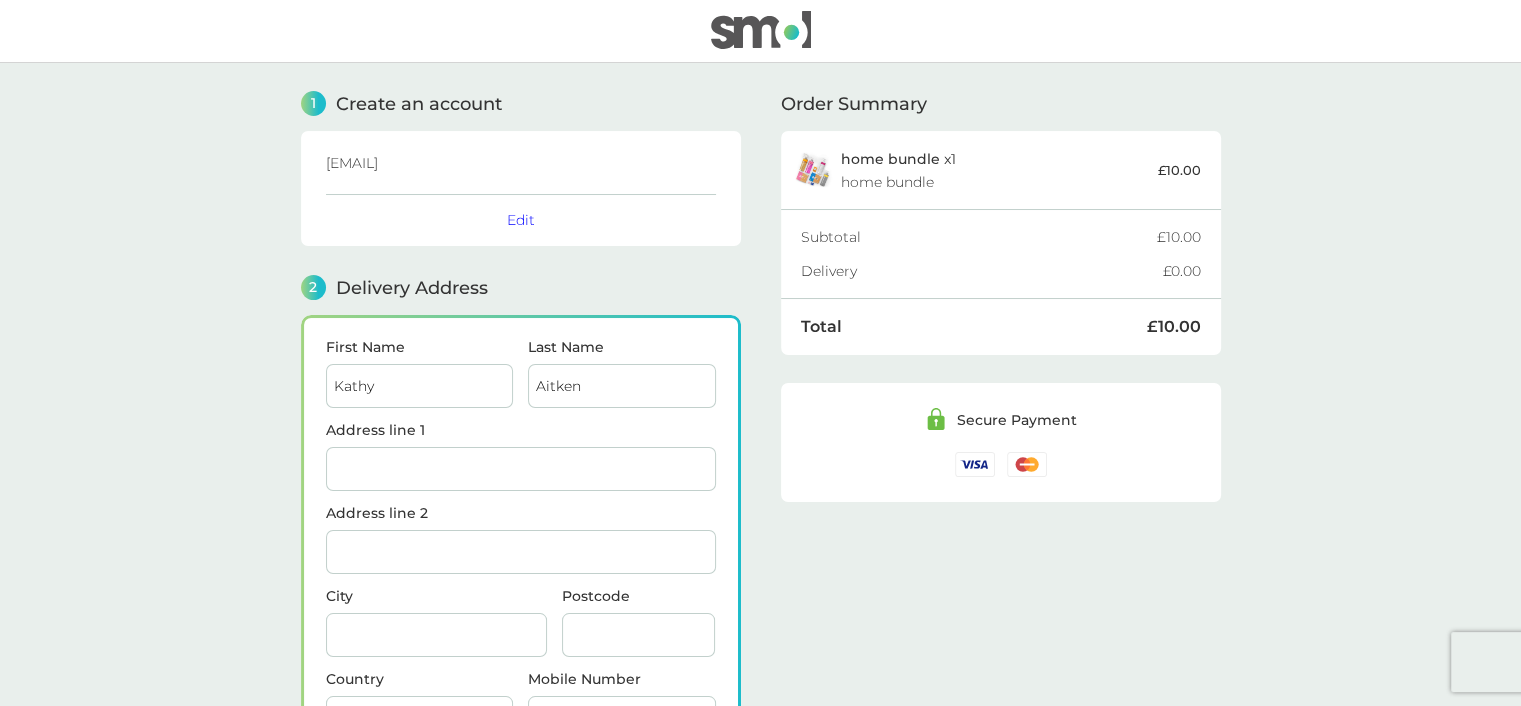 type on "[CITY]" 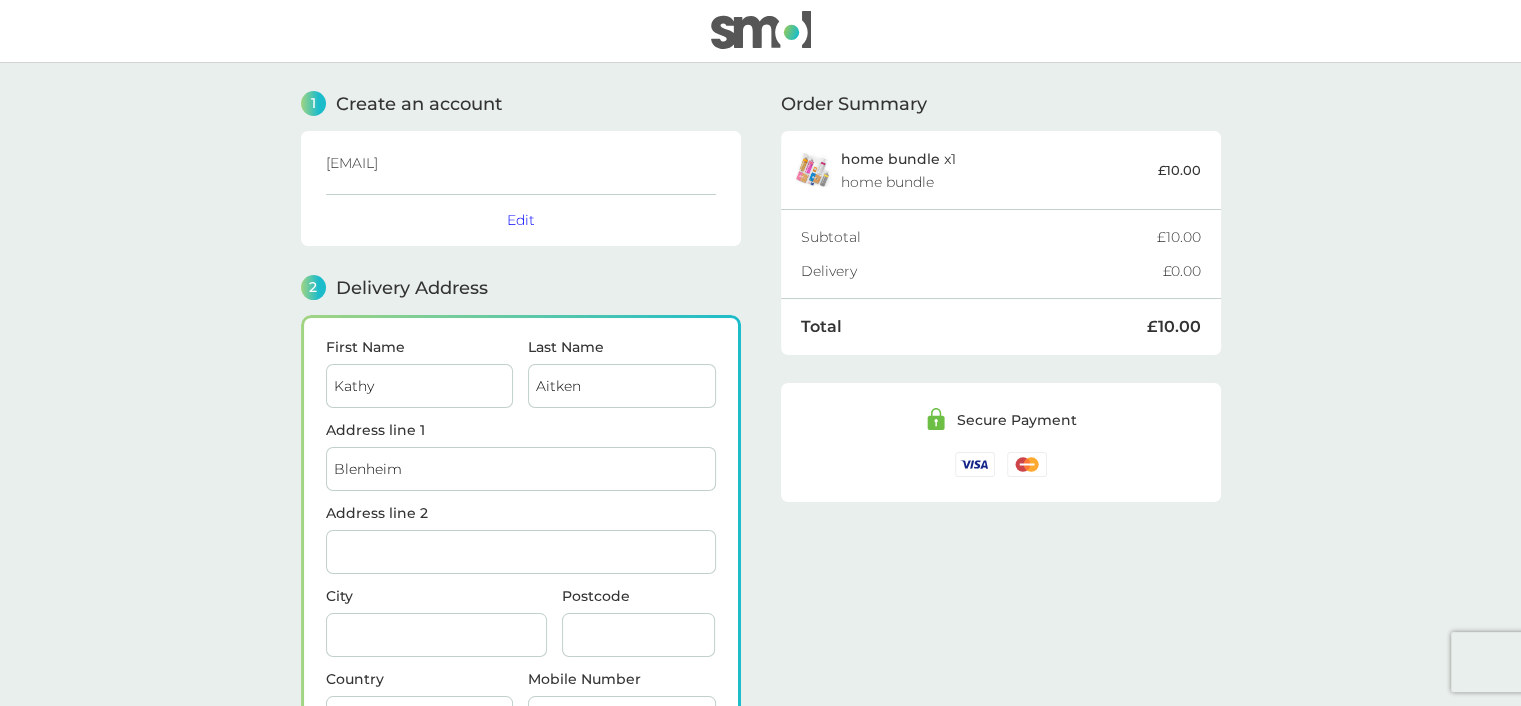 type on "[STREET]" 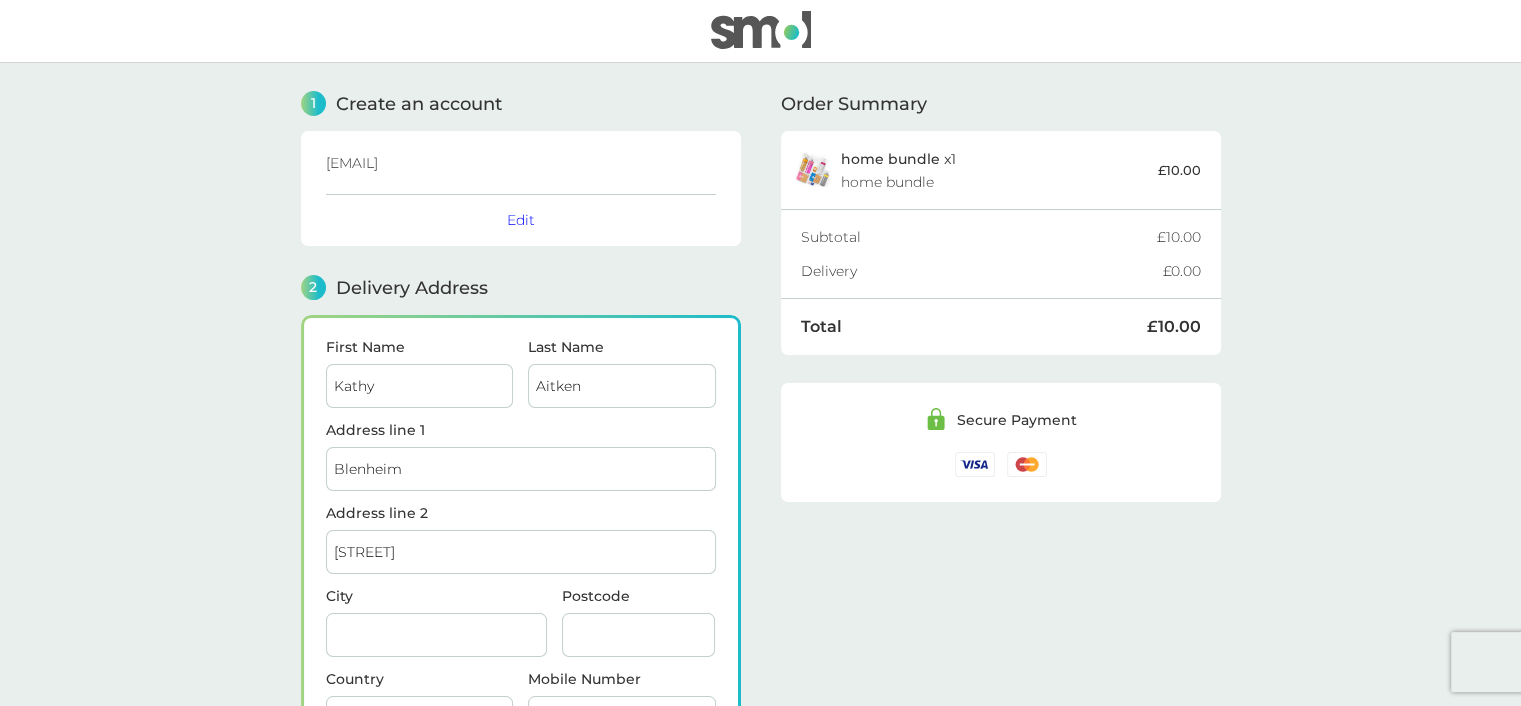 type on "[CITY]" 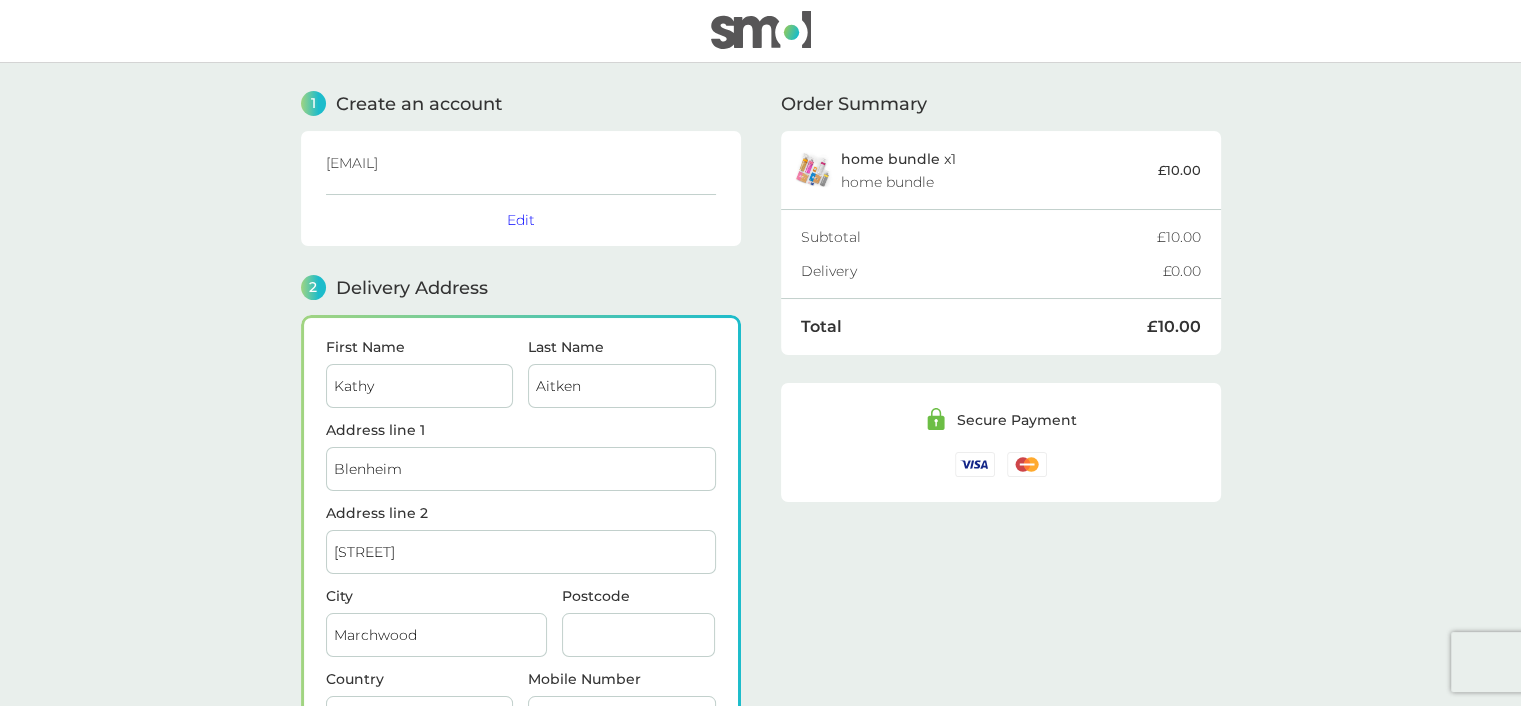type on "[POSTCODE]" 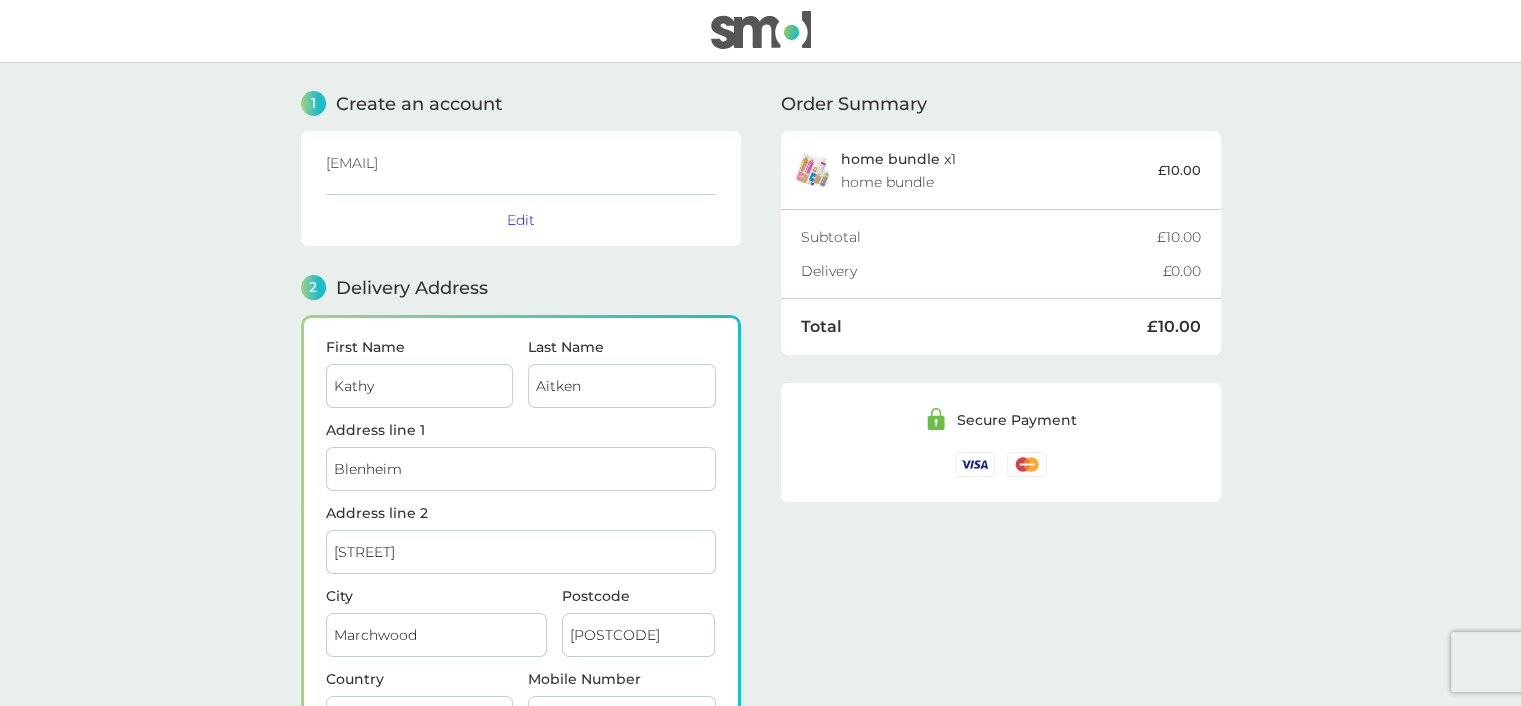 type on "[PHONE]" 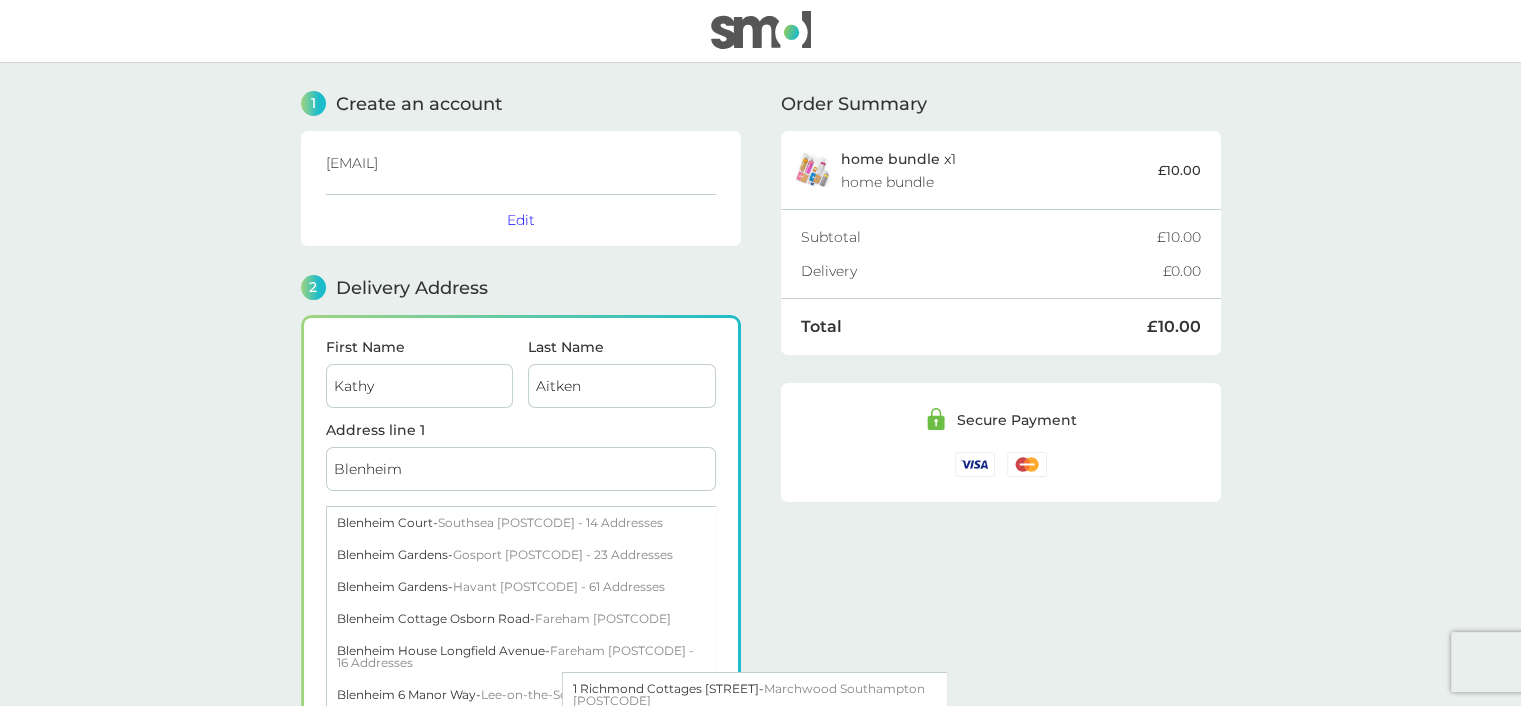 click on "[CITY]" at bounding box center [521, 469] 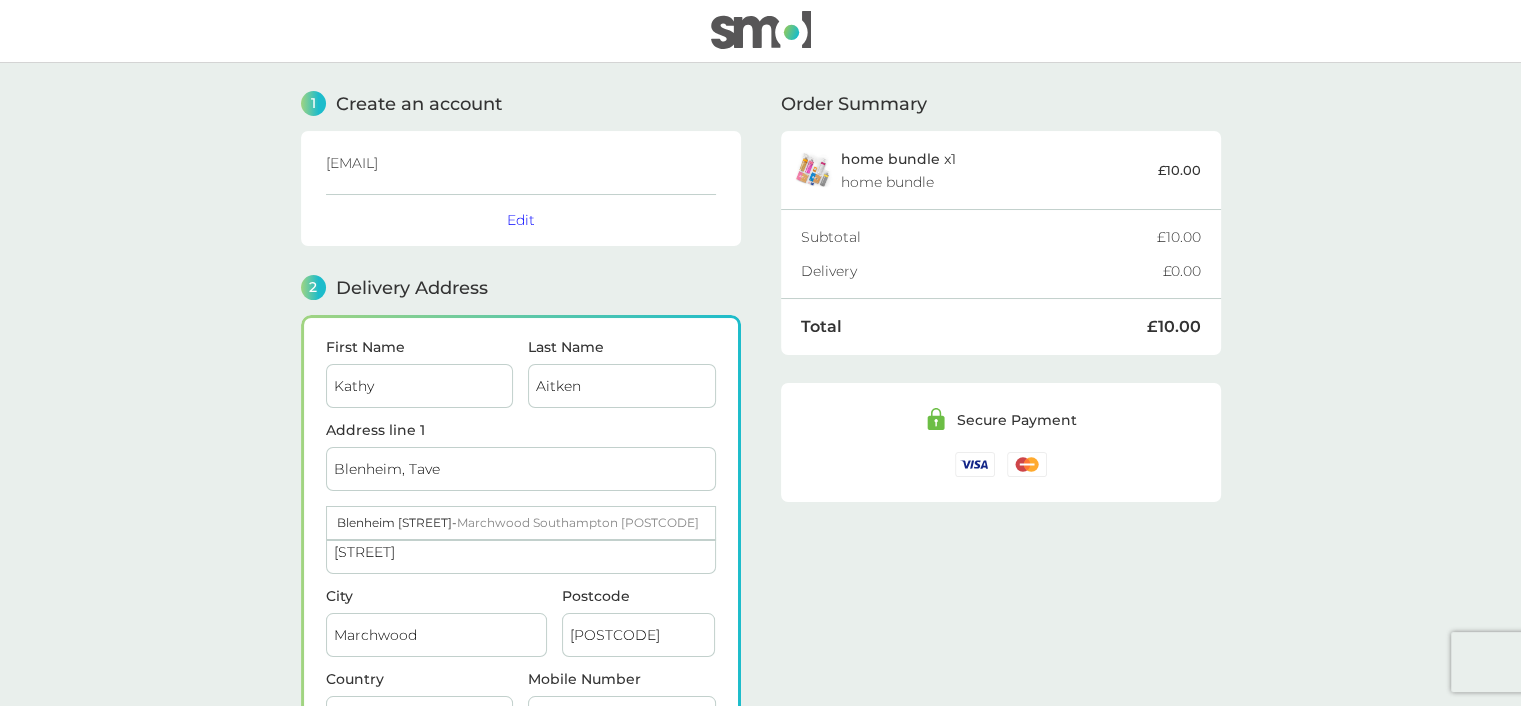 type on "[CITY], [STREET]" 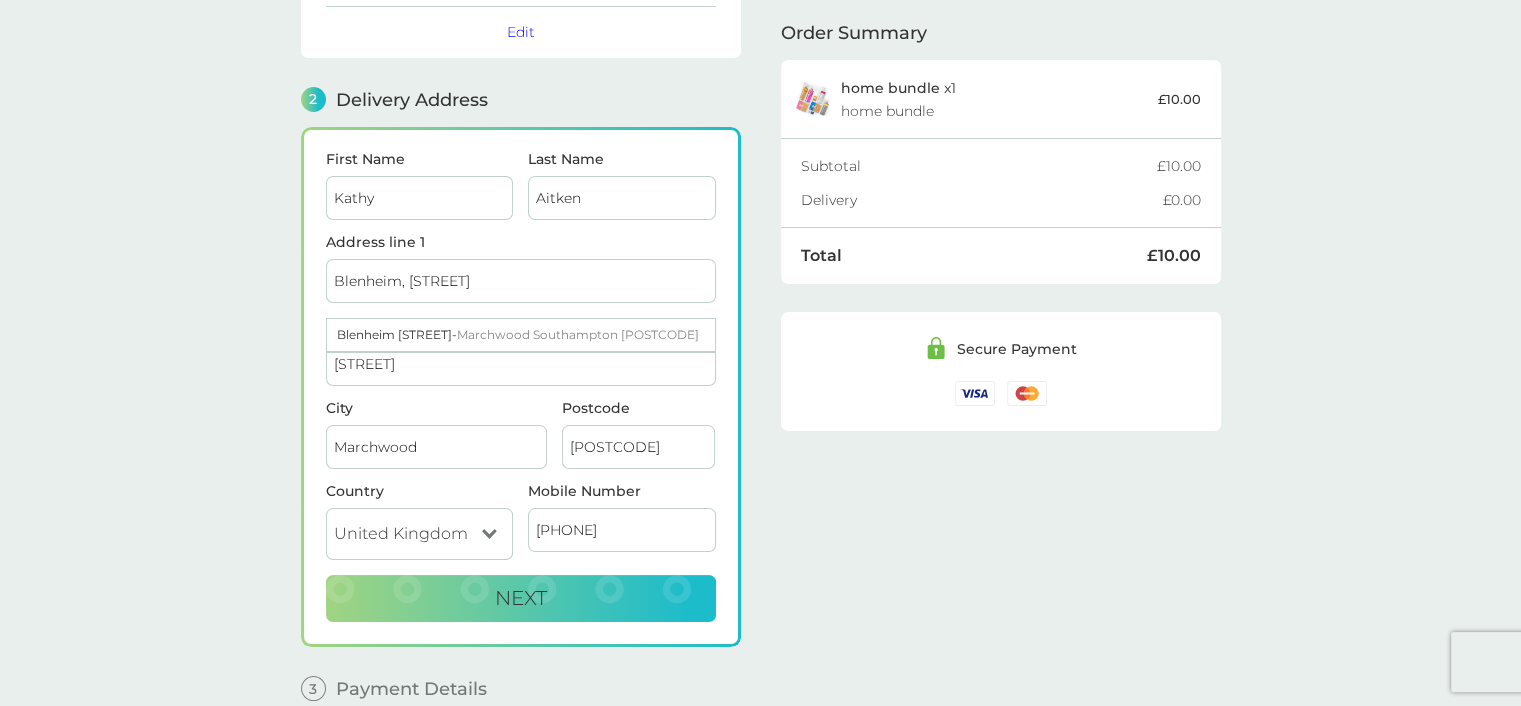 scroll, scrollTop: 200, scrollLeft: 0, axis: vertical 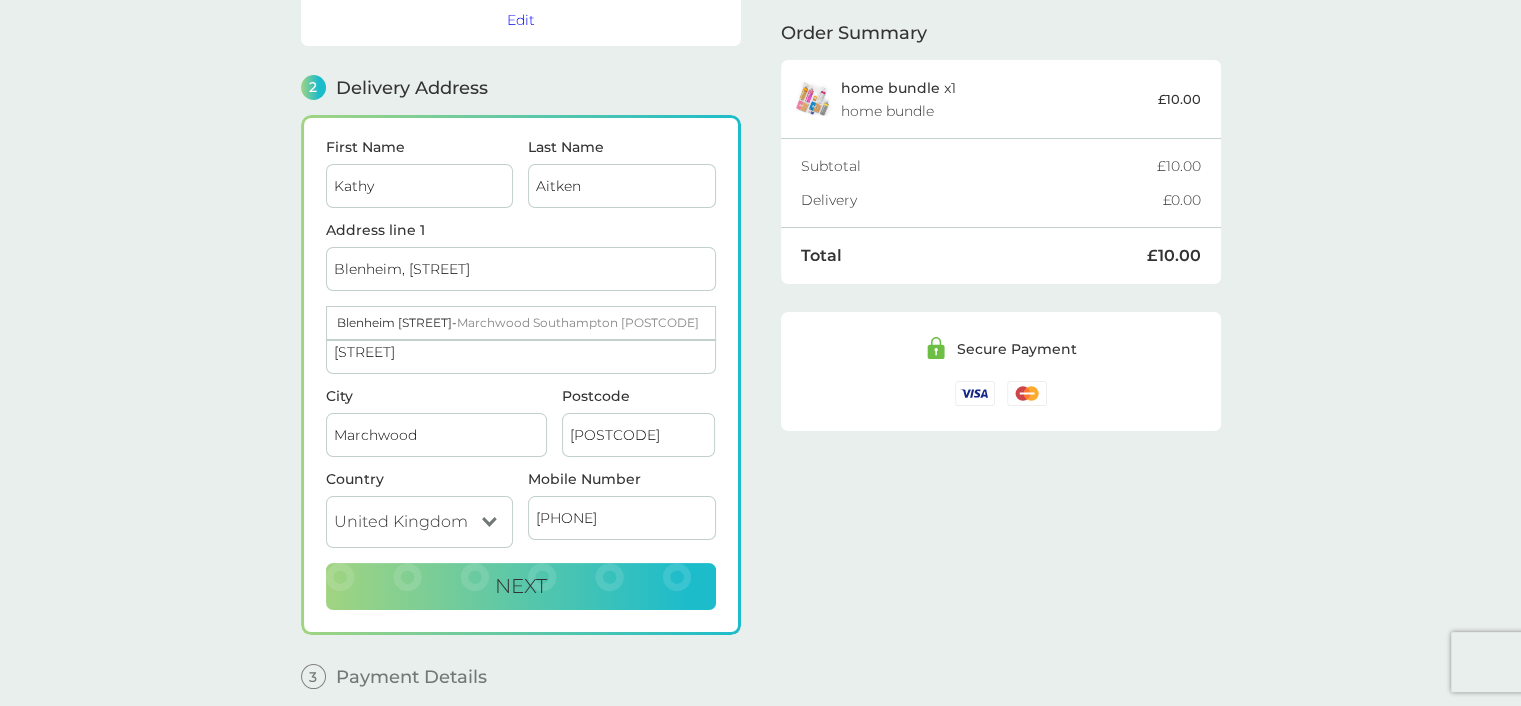 click on "Order Summary home bundle   x 1 home bundle £10.00 Subtotal £10.00 Delivery £0.00 Total £10.00
Secure Payment" at bounding box center [1001, 283] 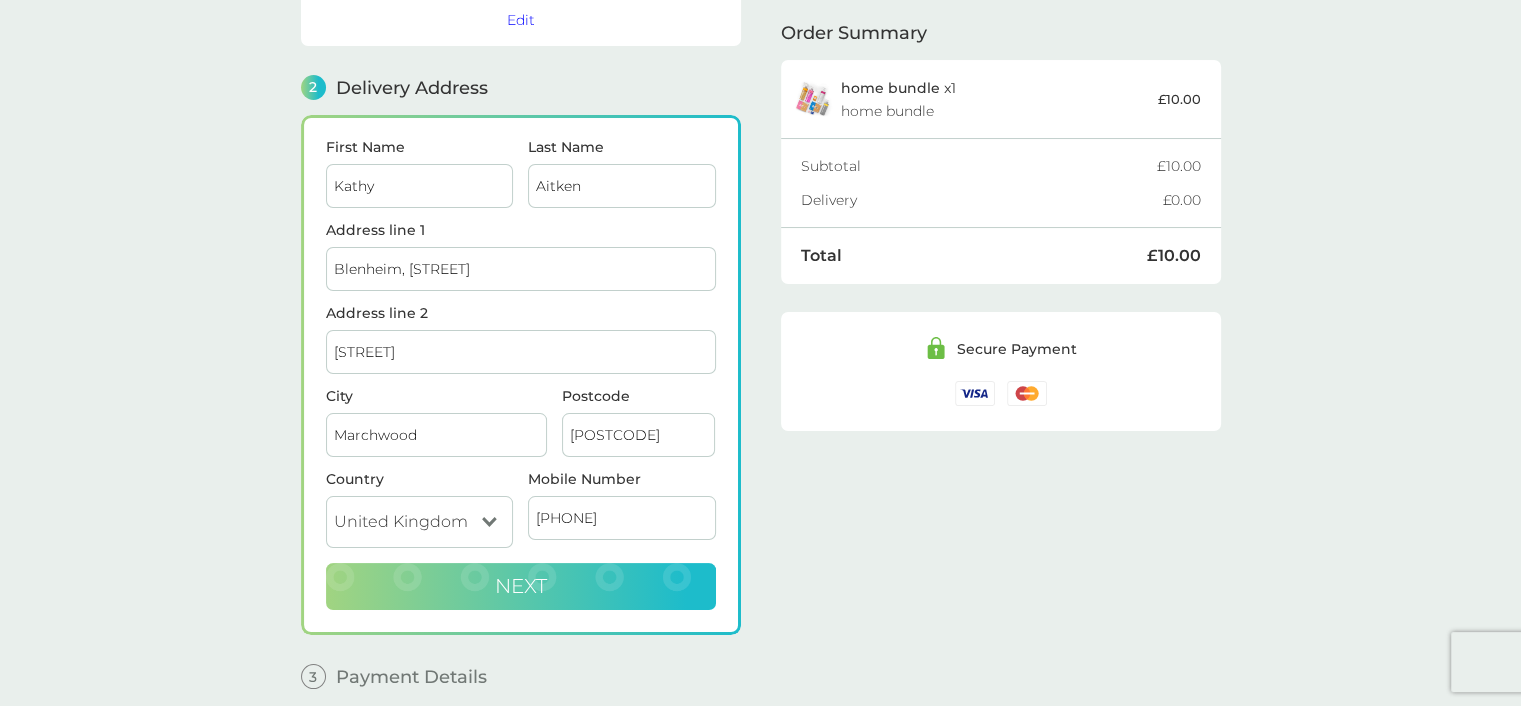 click on "Next" at bounding box center (521, 586) 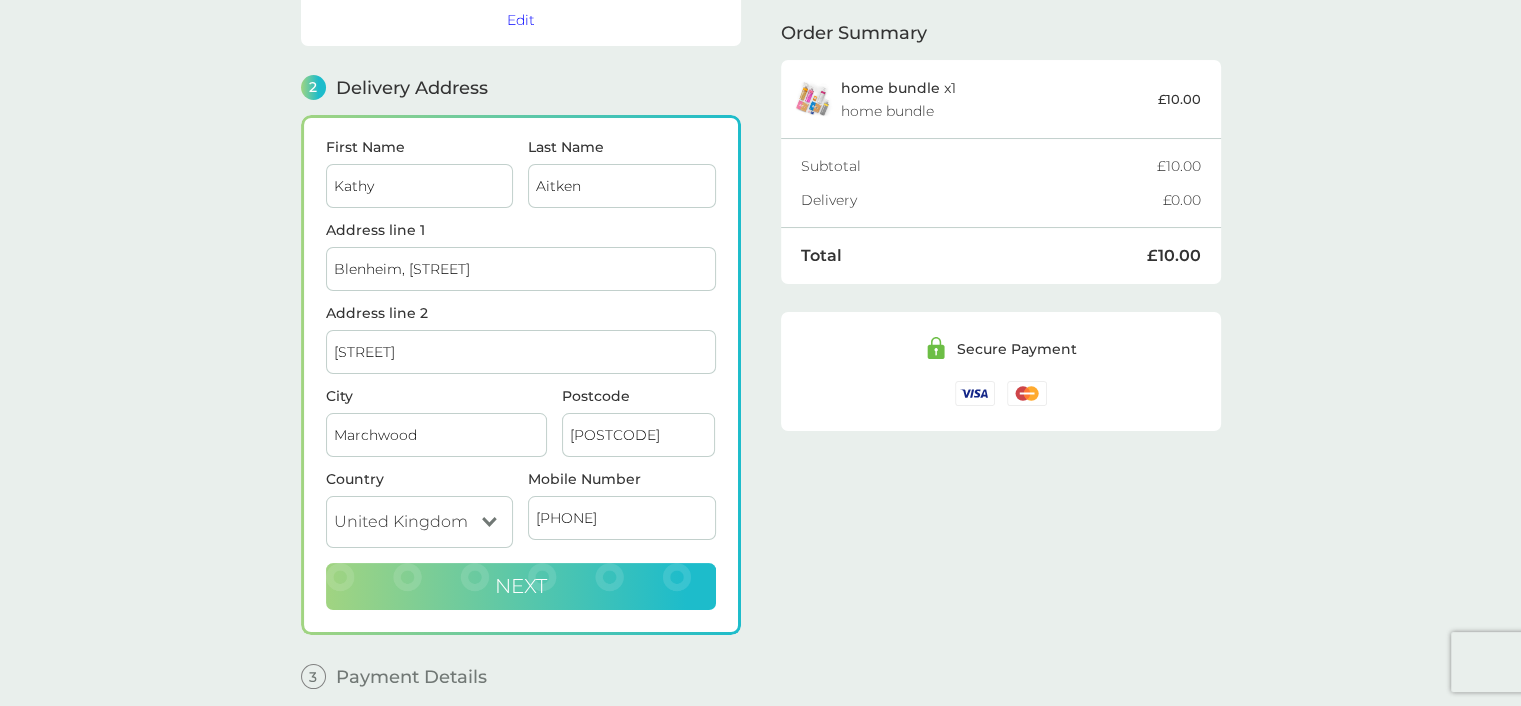 checkbox on "true" 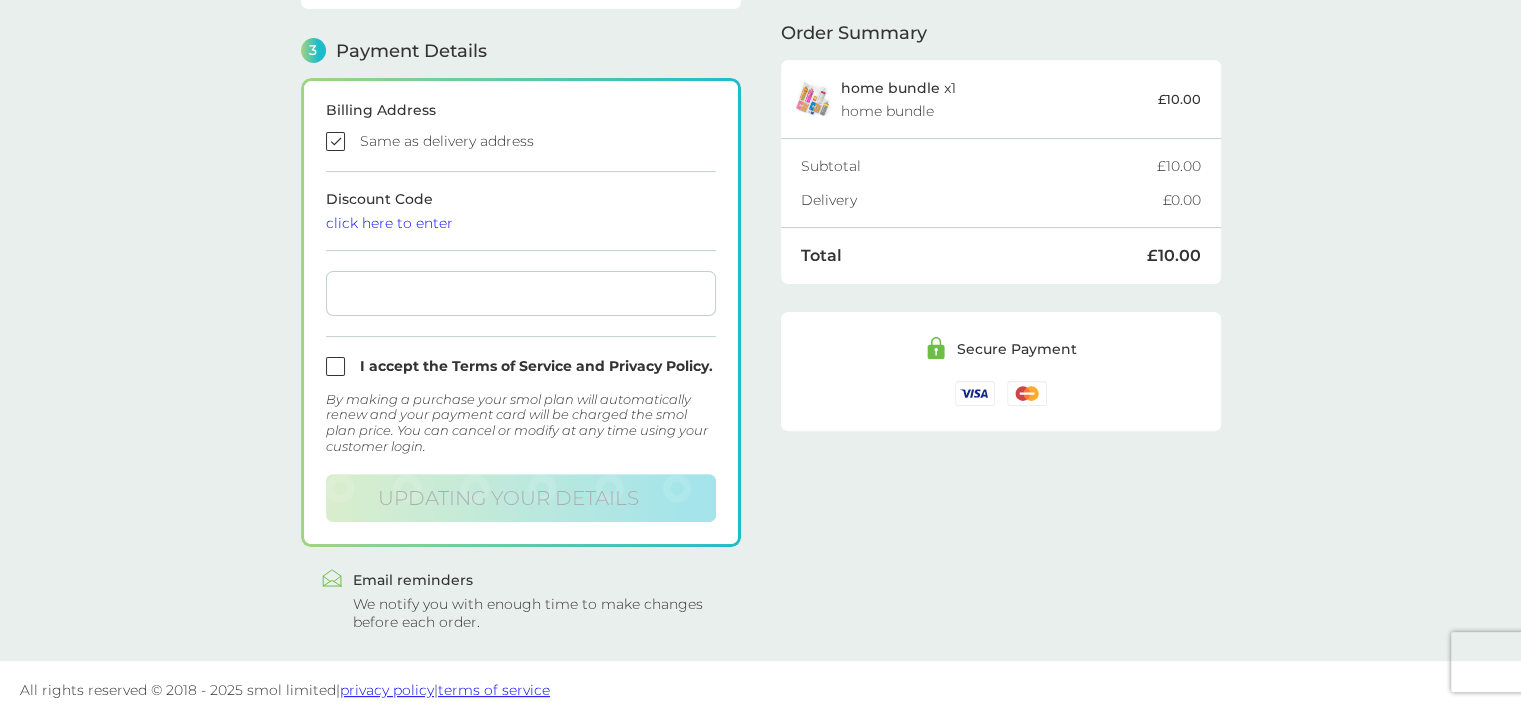 scroll, scrollTop: 569, scrollLeft: 0, axis: vertical 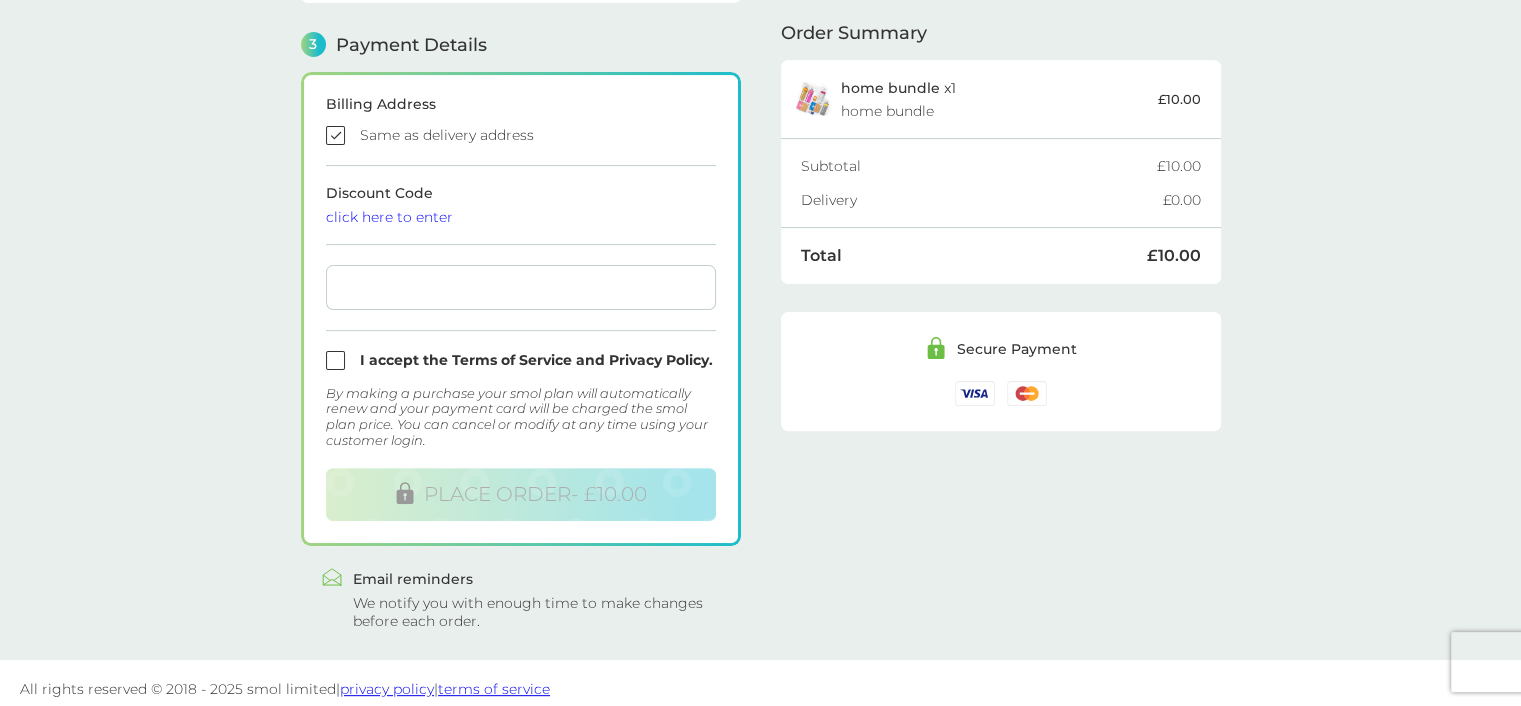 click on "click here to enter" at bounding box center (521, 217) 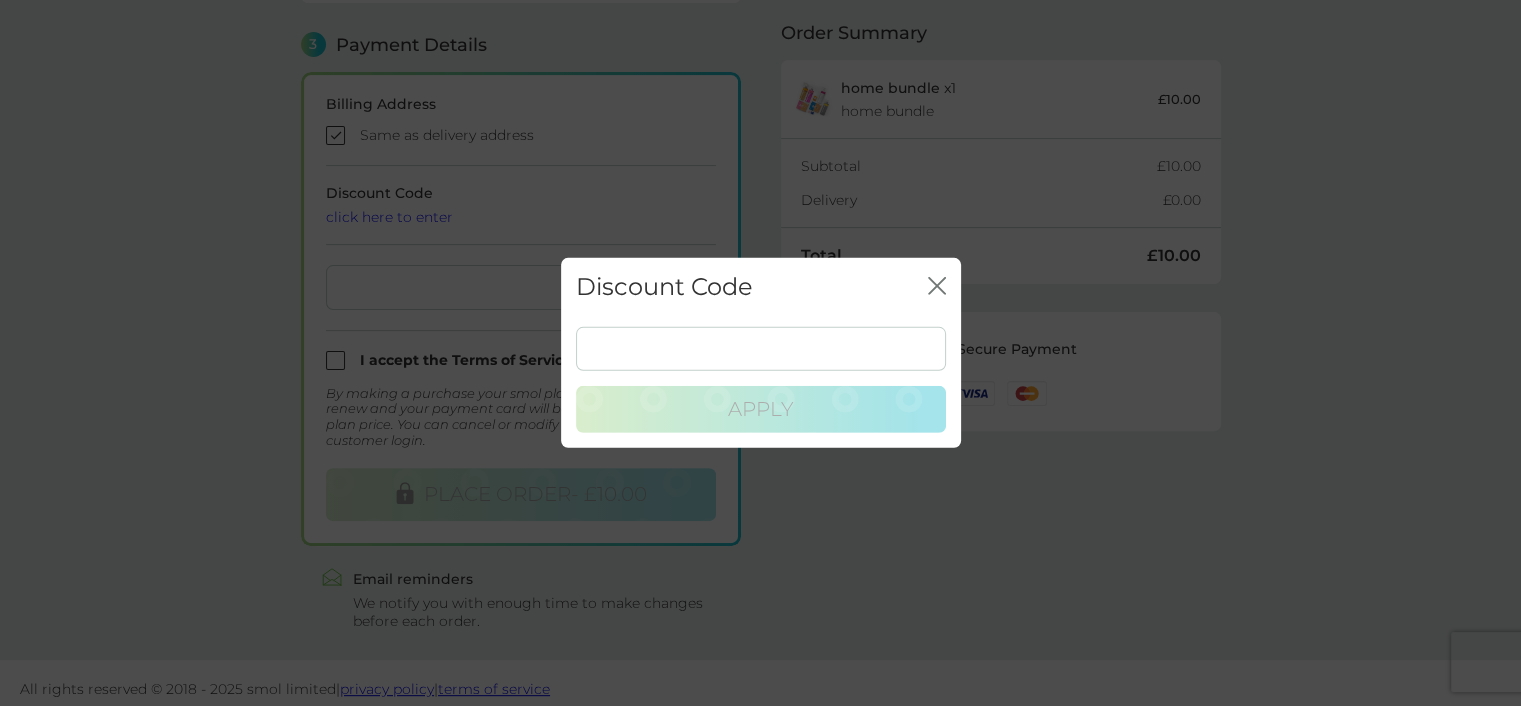 click on "Discount Code close Apply" at bounding box center (760, 353) 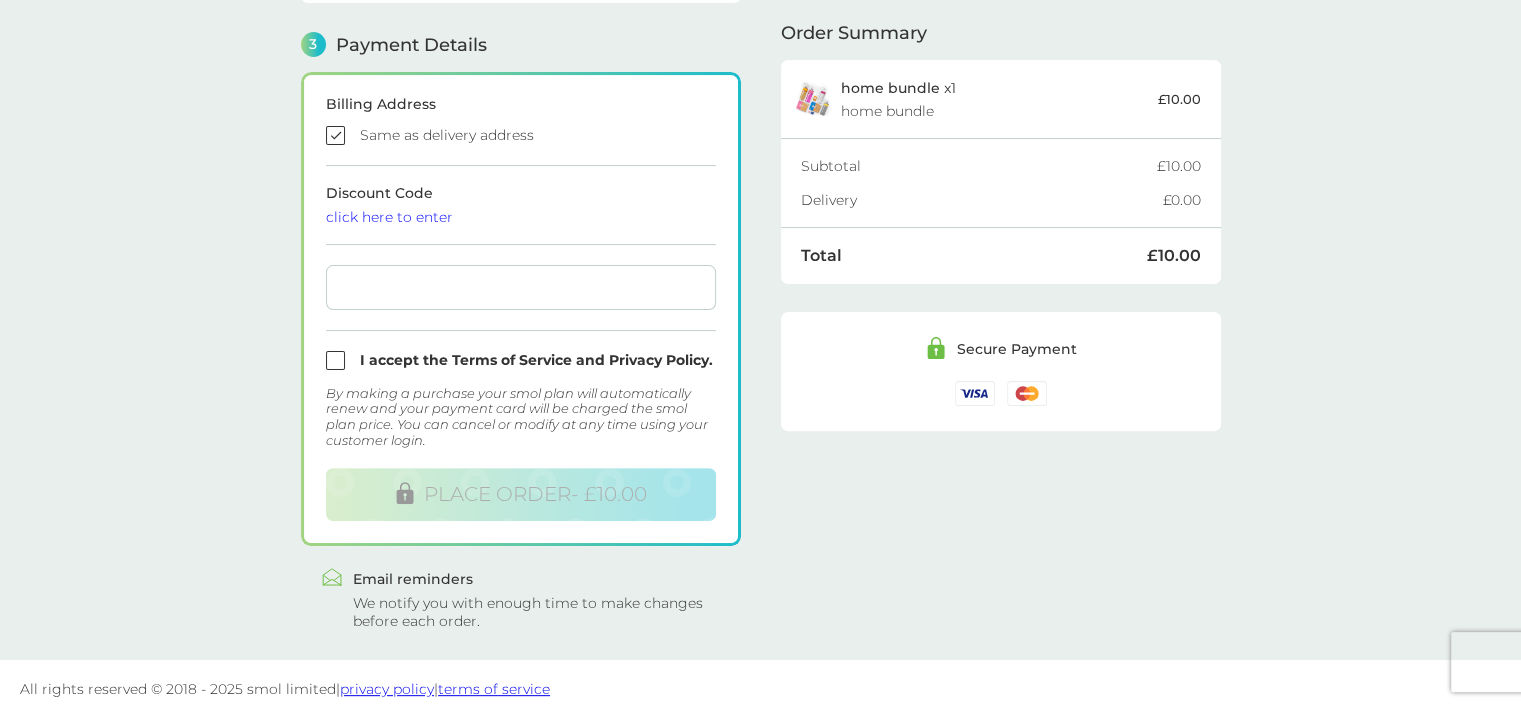 click at bounding box center (521, 287) 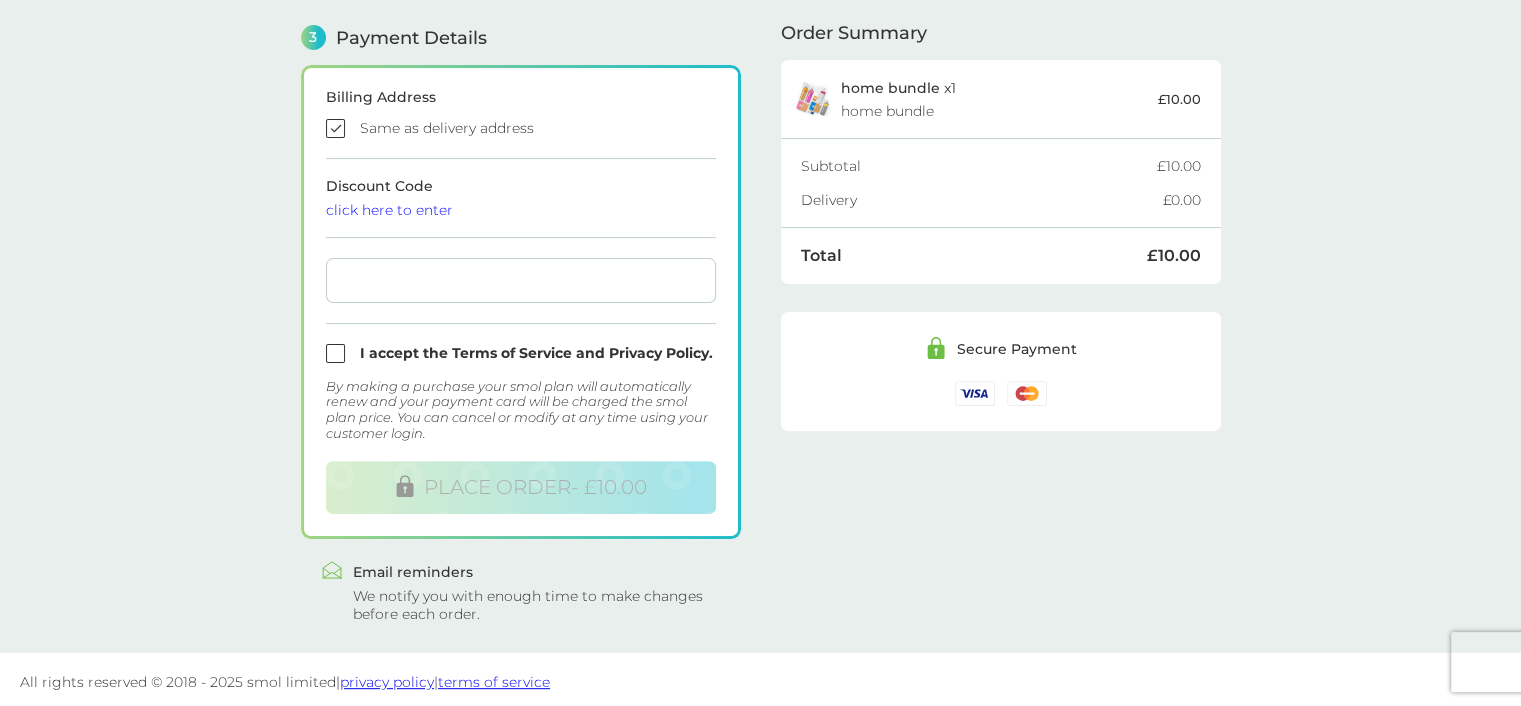 scroll, scrollTop: 577, scrollLeft: 0, axis: vertical 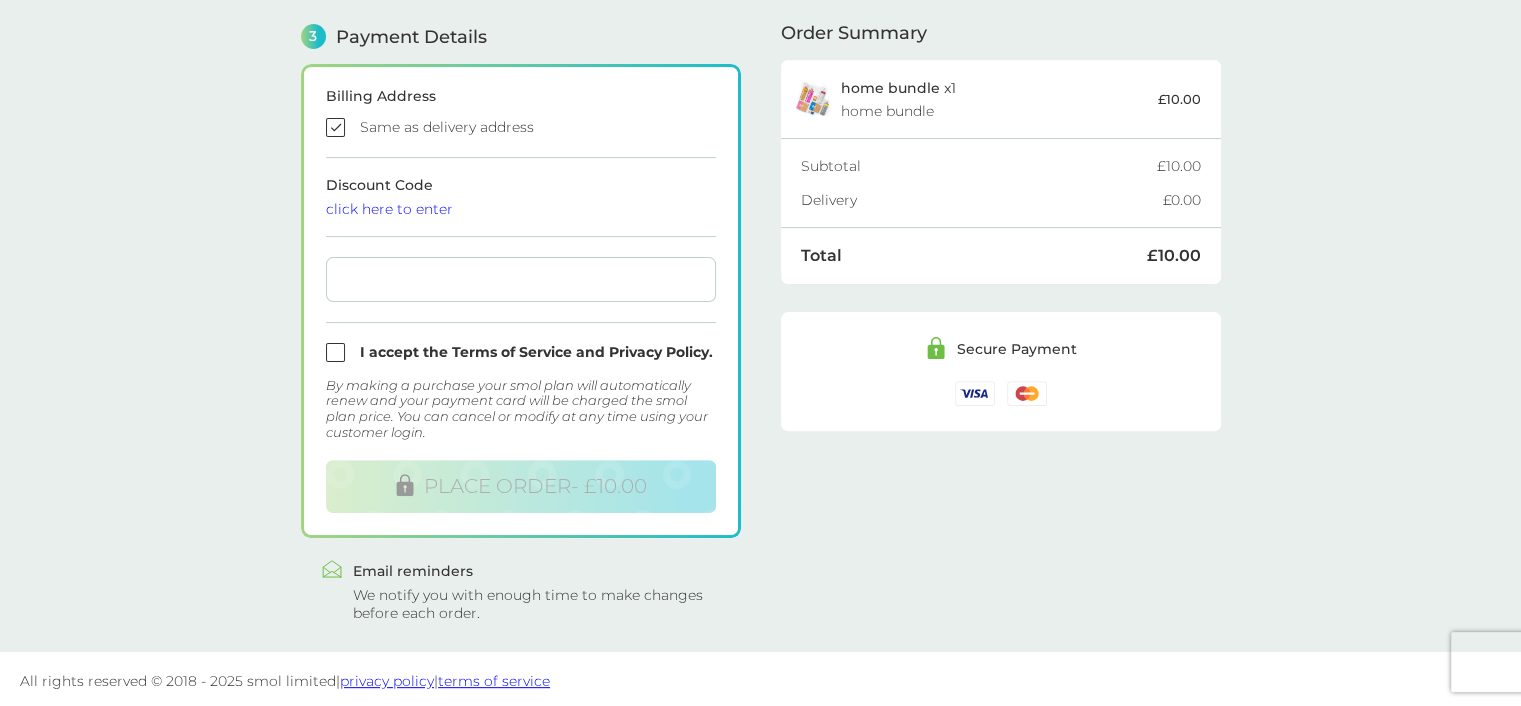 click at bounding box center (521, 352) 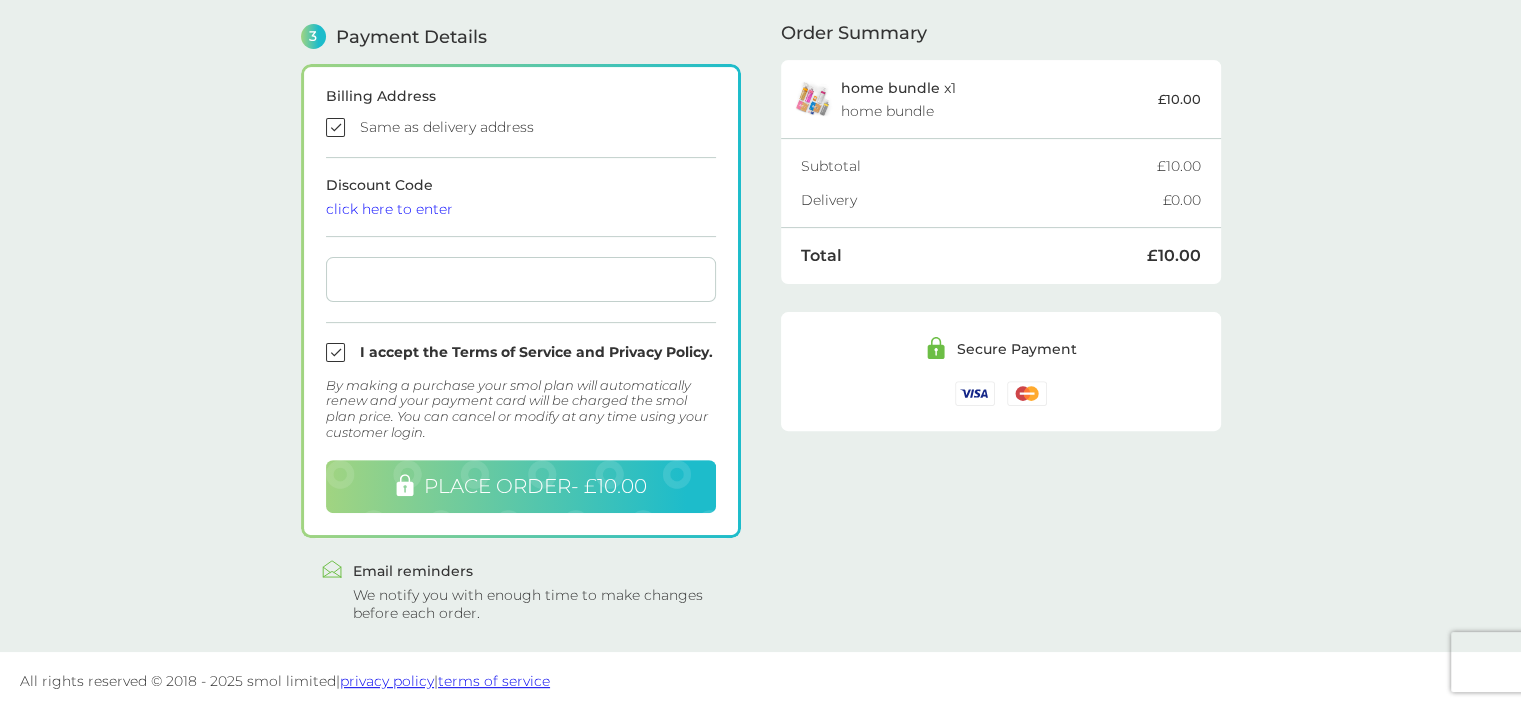 click on "PLACE ORDER  -   £10.00" at bounding box center [535, 486] 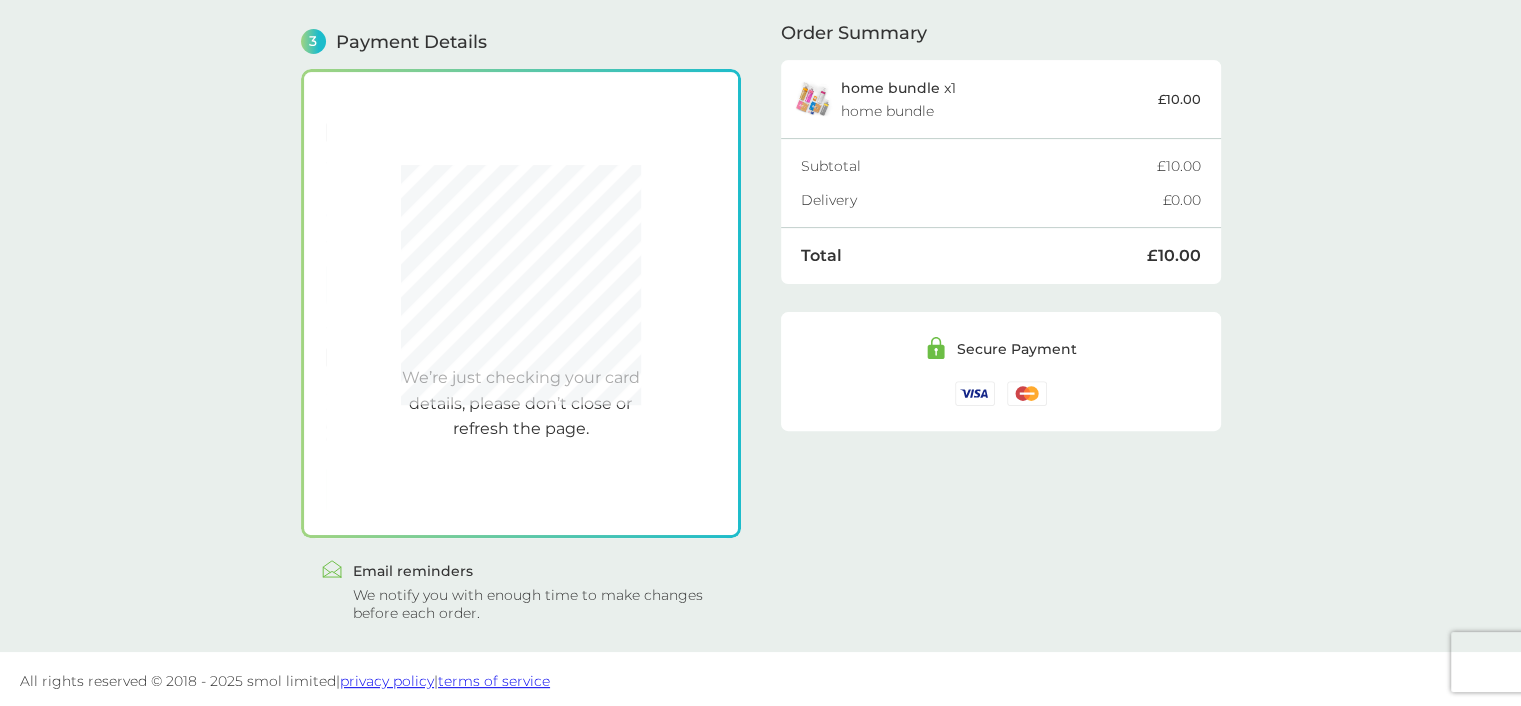 scroll, scrollTop: 569, scrollLeft: 0, axis: vertical 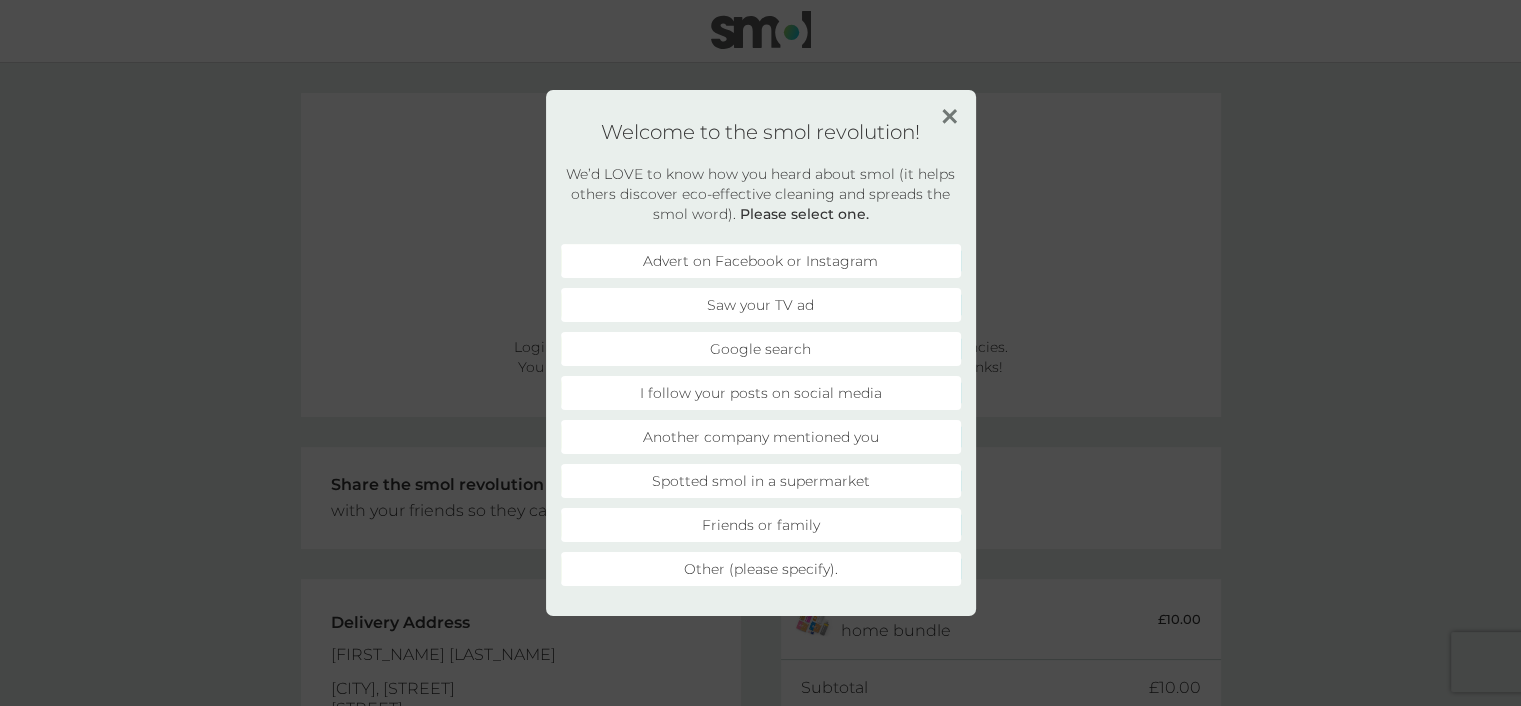 click on "Advert on Facebook or Instagram" at bounding box center (761, 261) 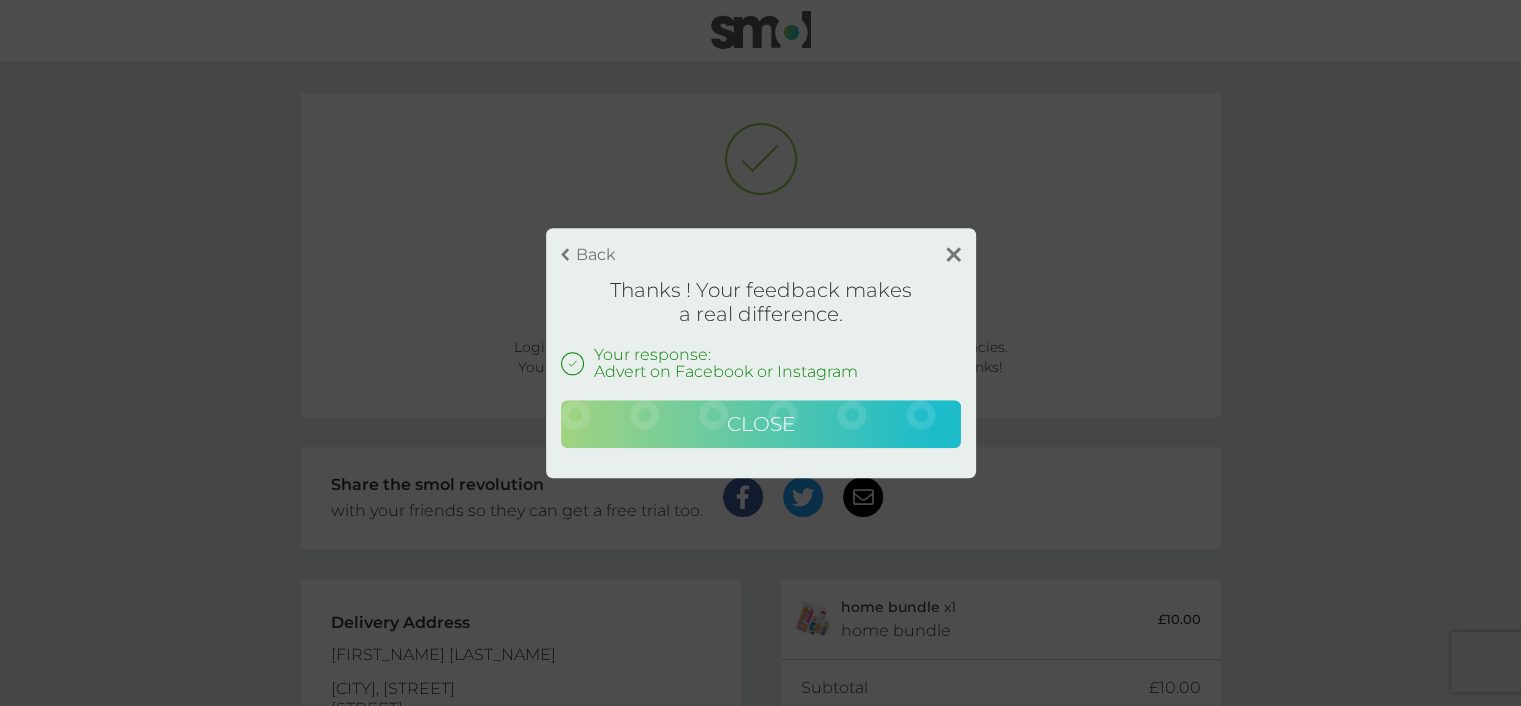 click on "Close" at bounding box center [761, 424] 